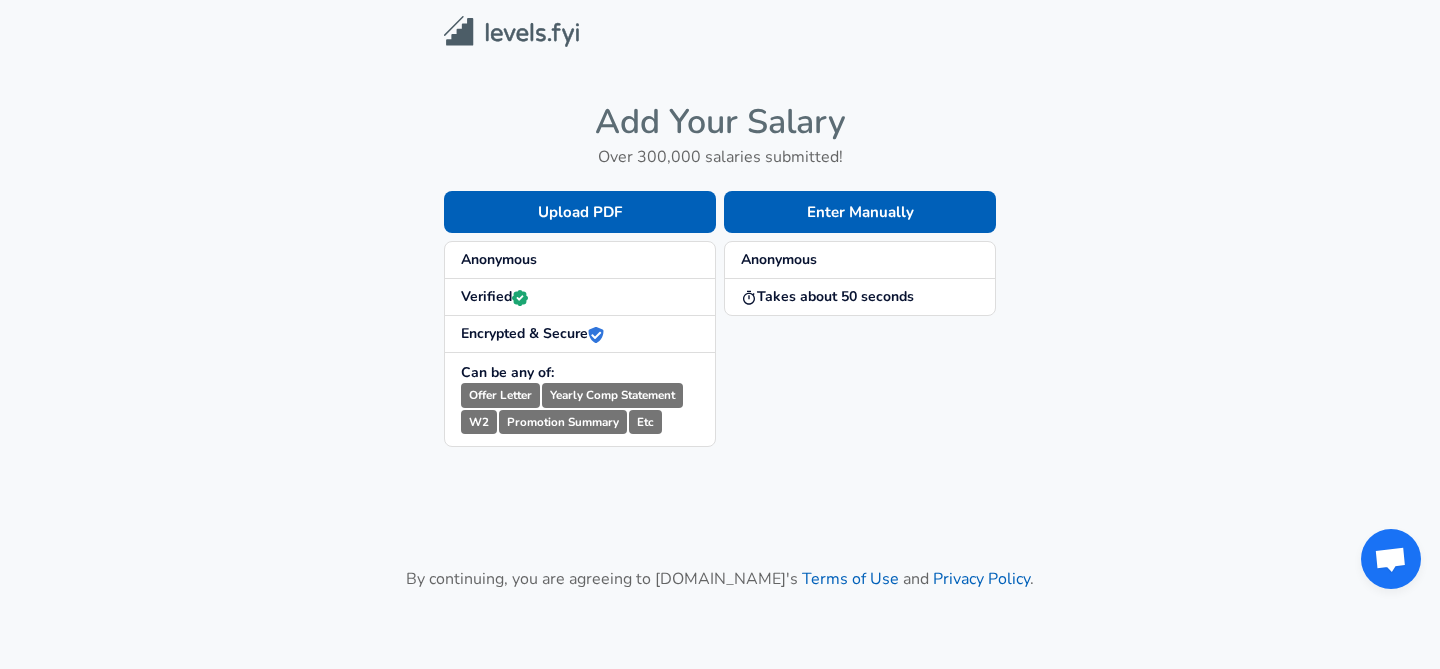 scroll, scrollTop: 0, scrollLeft: 0, axis: both 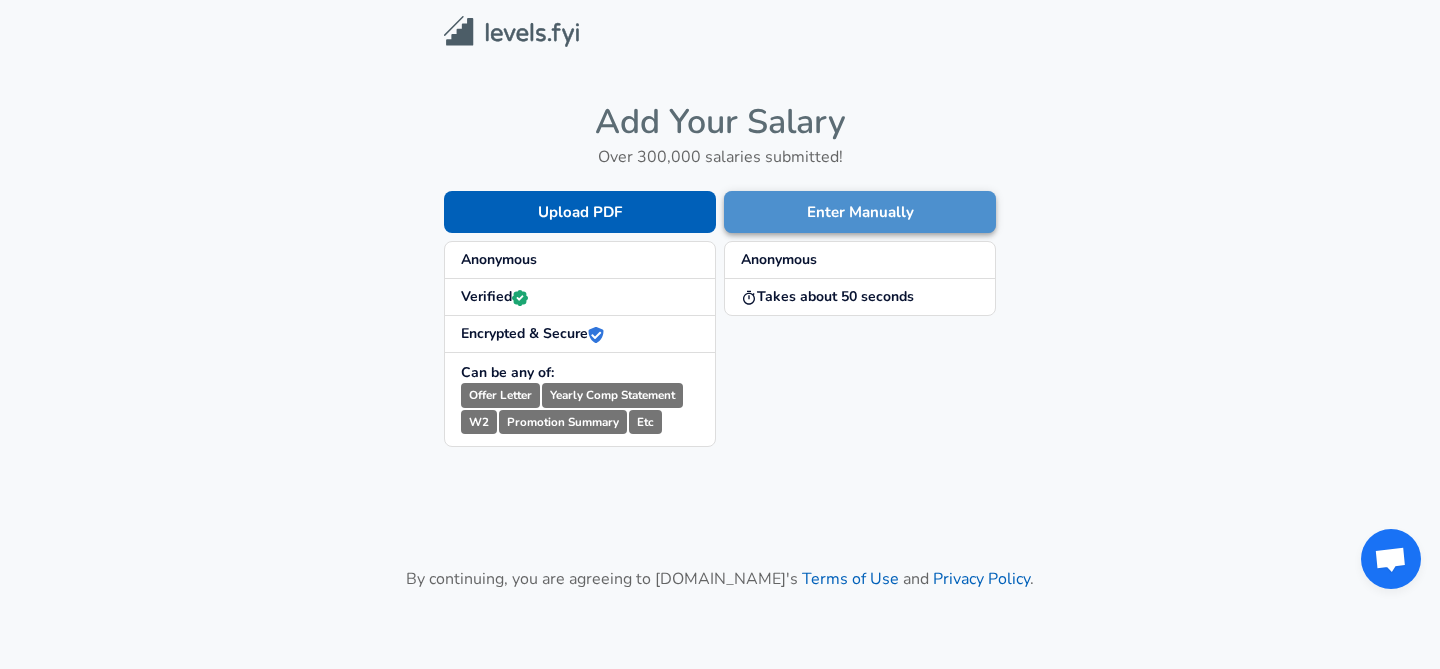 click on "Enter Manually" at bounding box center (860, 212) 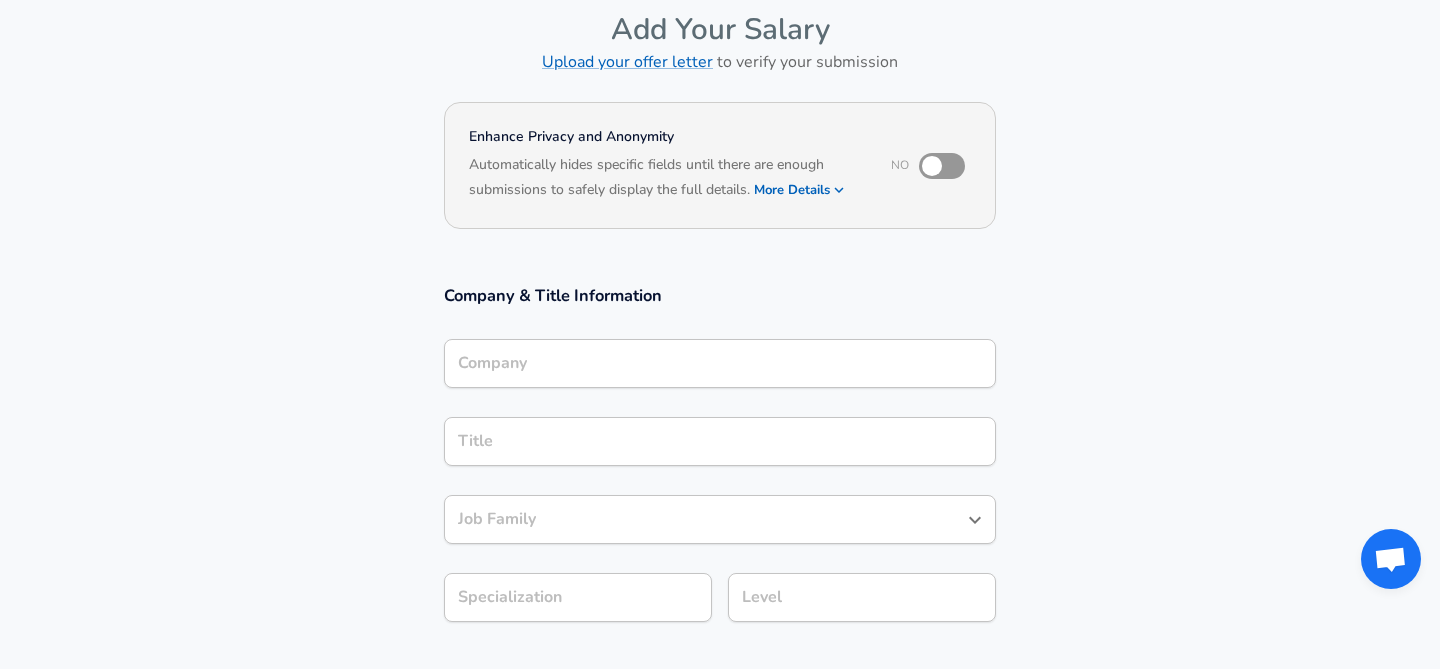 click on "Company" at bounding box center (720, 363) 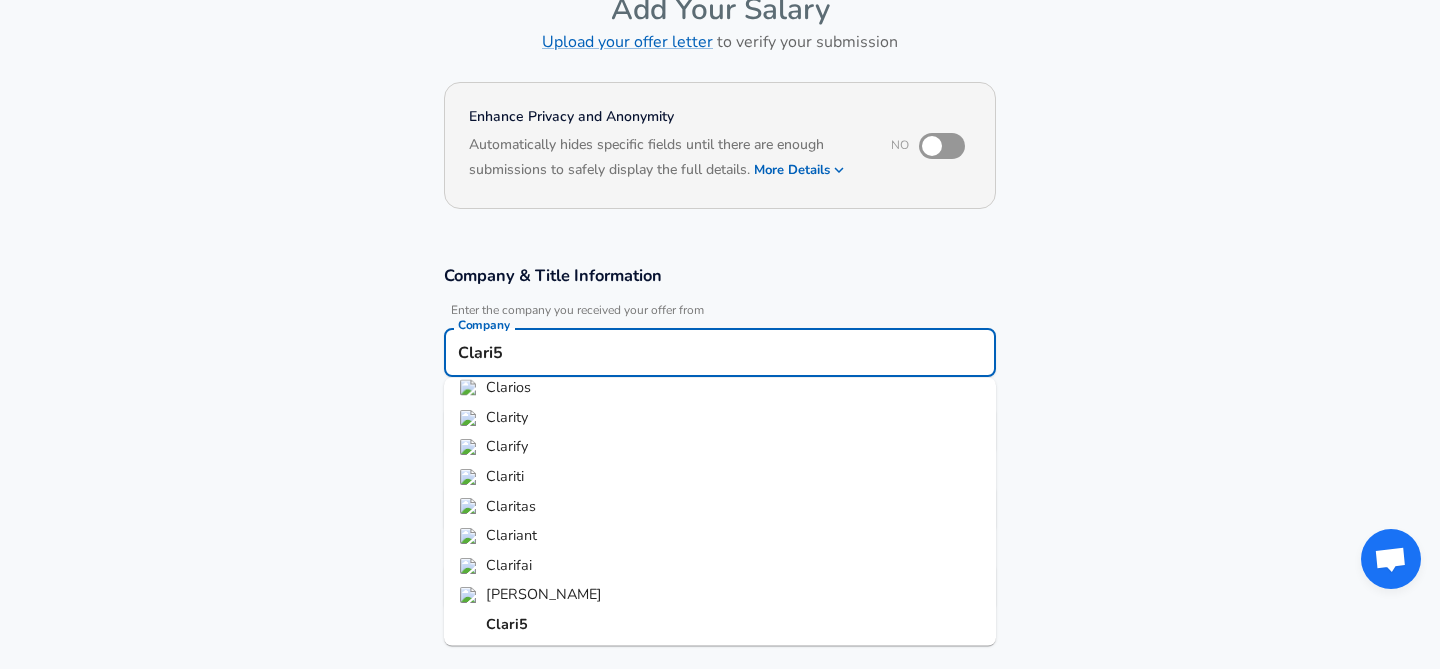scroll, scrollTop: 74, scrollLeft: 0, axis: vertical 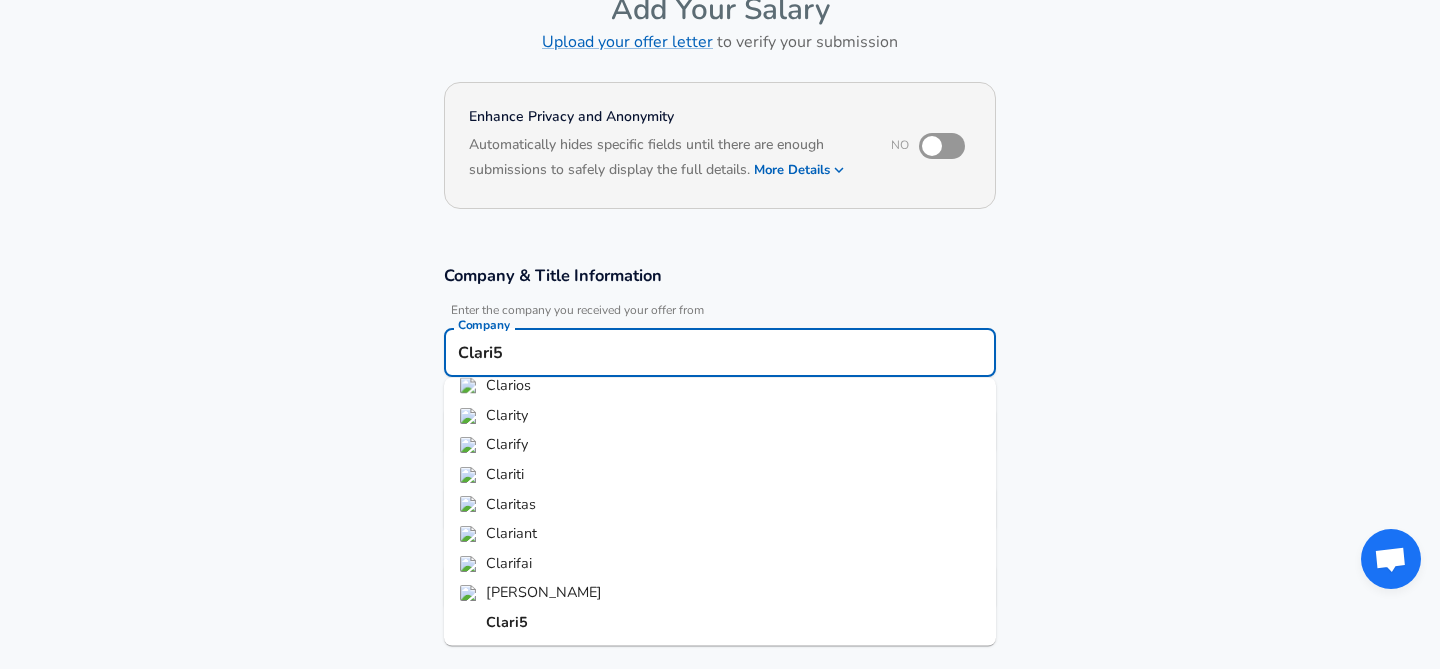 click on "Clari5" at bounding box center (720, 623) 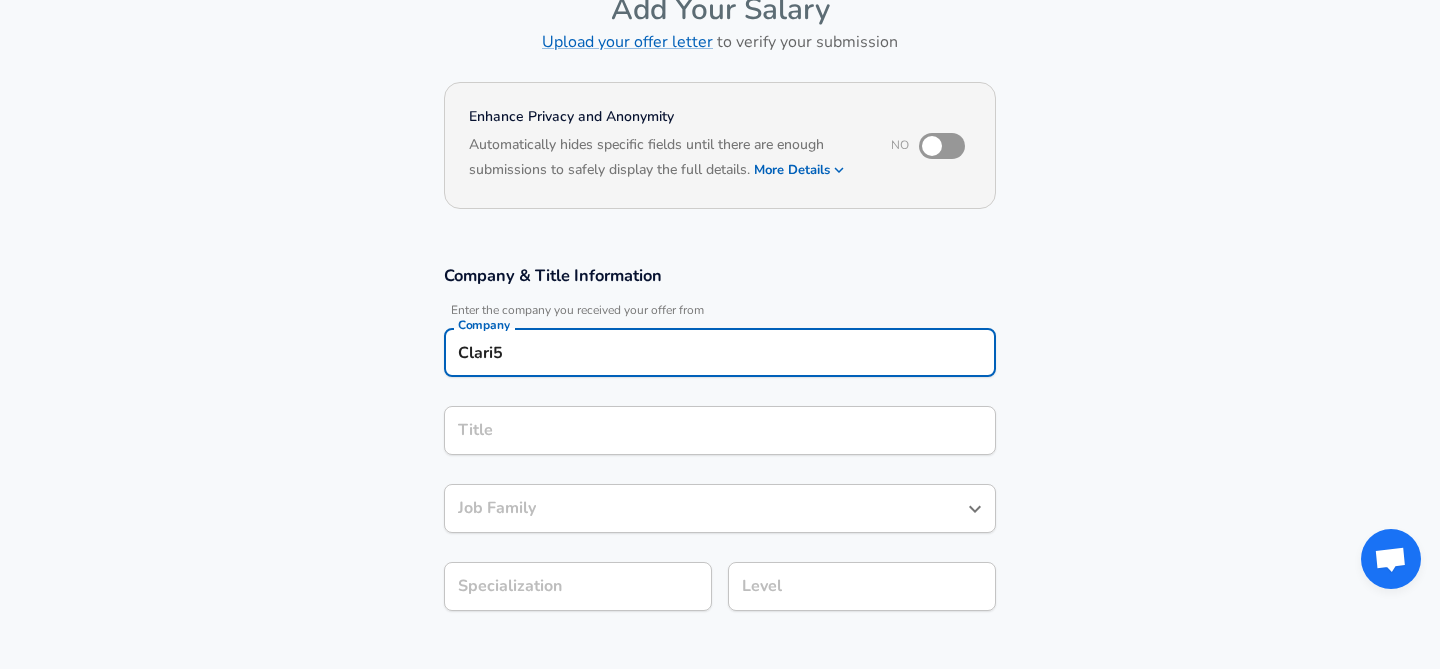 type on "Clari5" 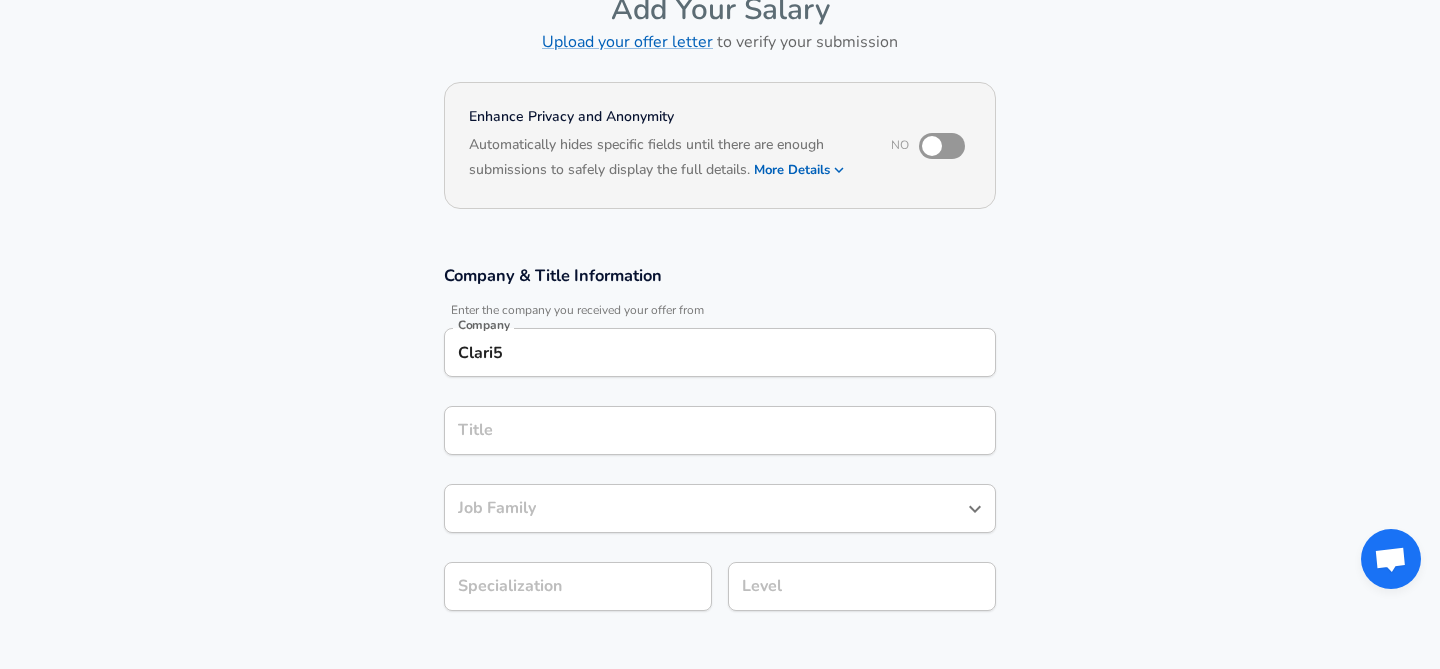 scroll, scrollTop: 155, scrollLeft: 0, axis: vertical 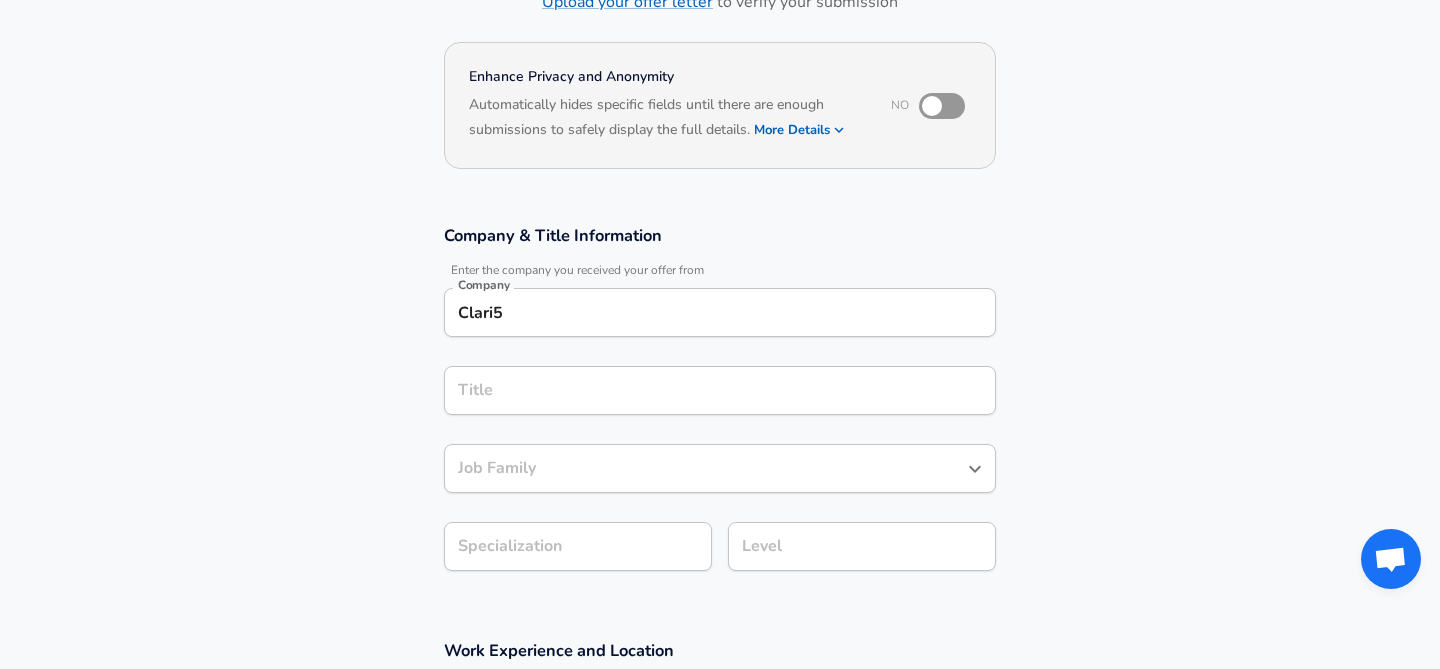 click on "Title" at bounding box center (720, 390) 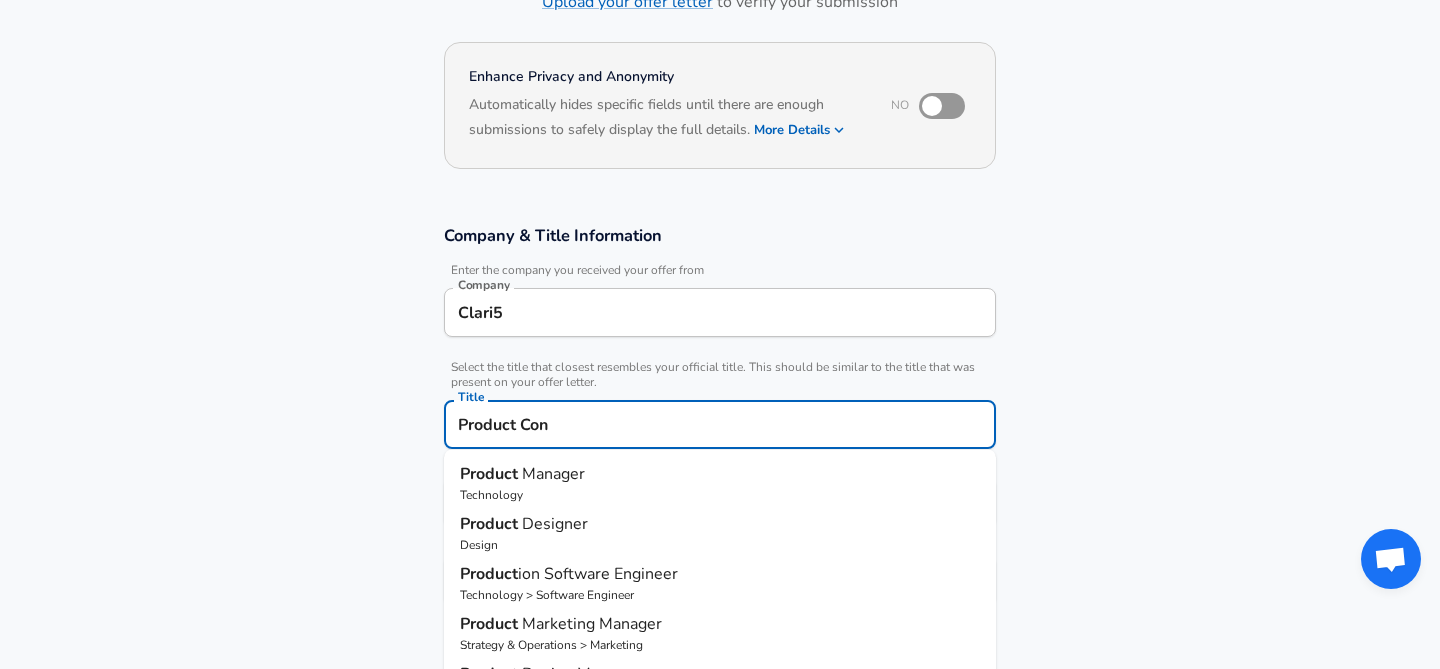 click on "Product Con Title" at bounding box center (720, 424) 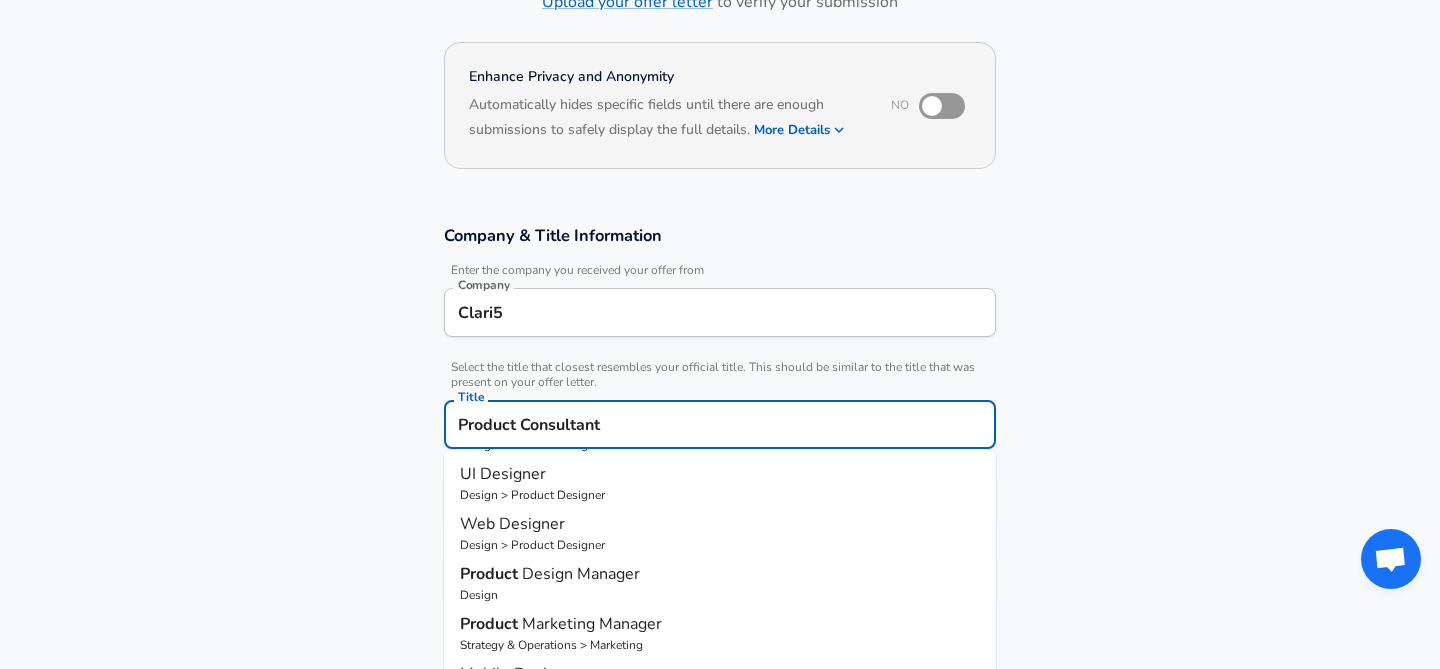 scroll, scrollTop: 248, scrollLeft: 0, axis: vertical 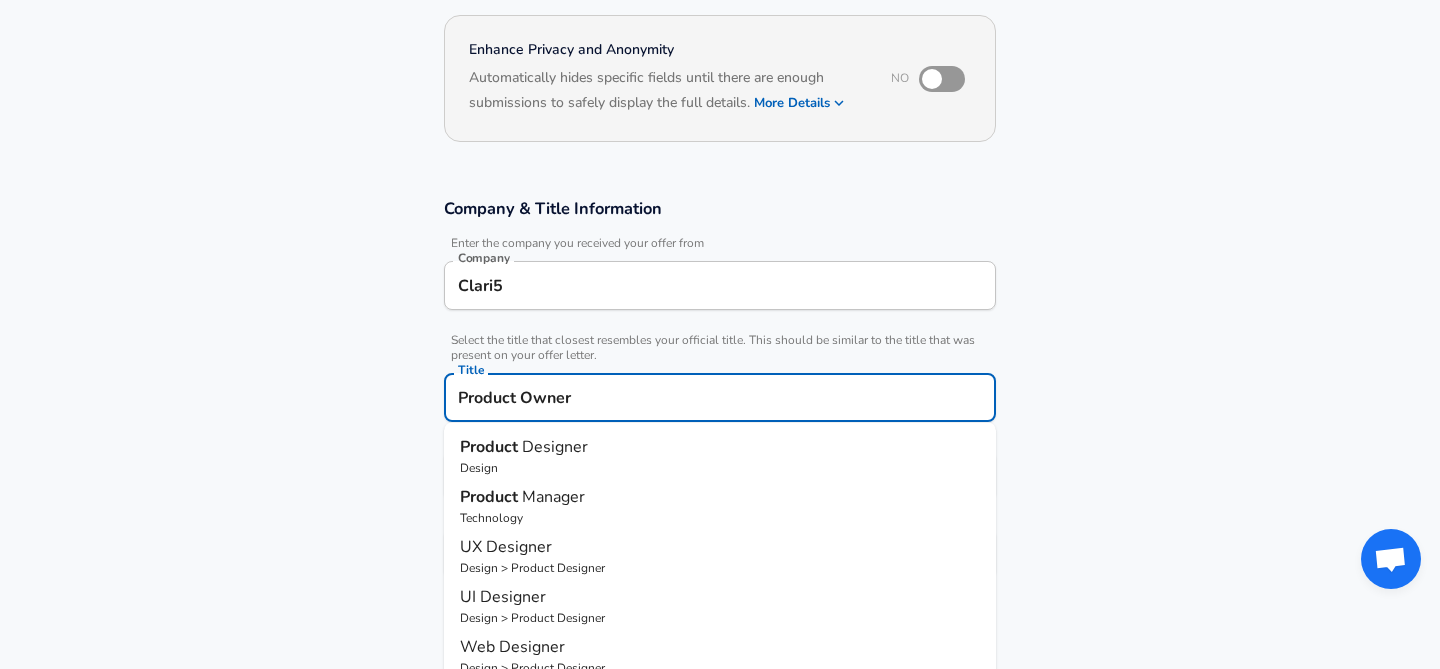 click on "Product    Manager" at bounding box center (720, 497) 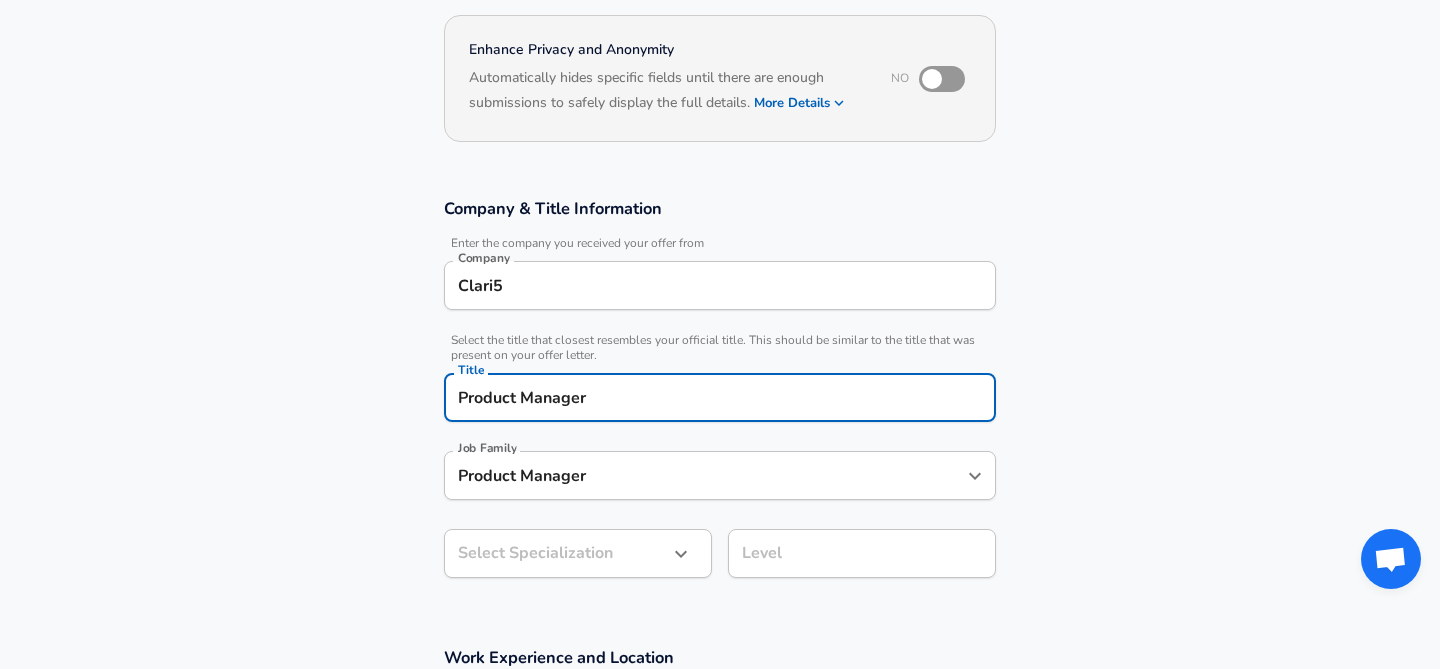 type on "Product Manager" 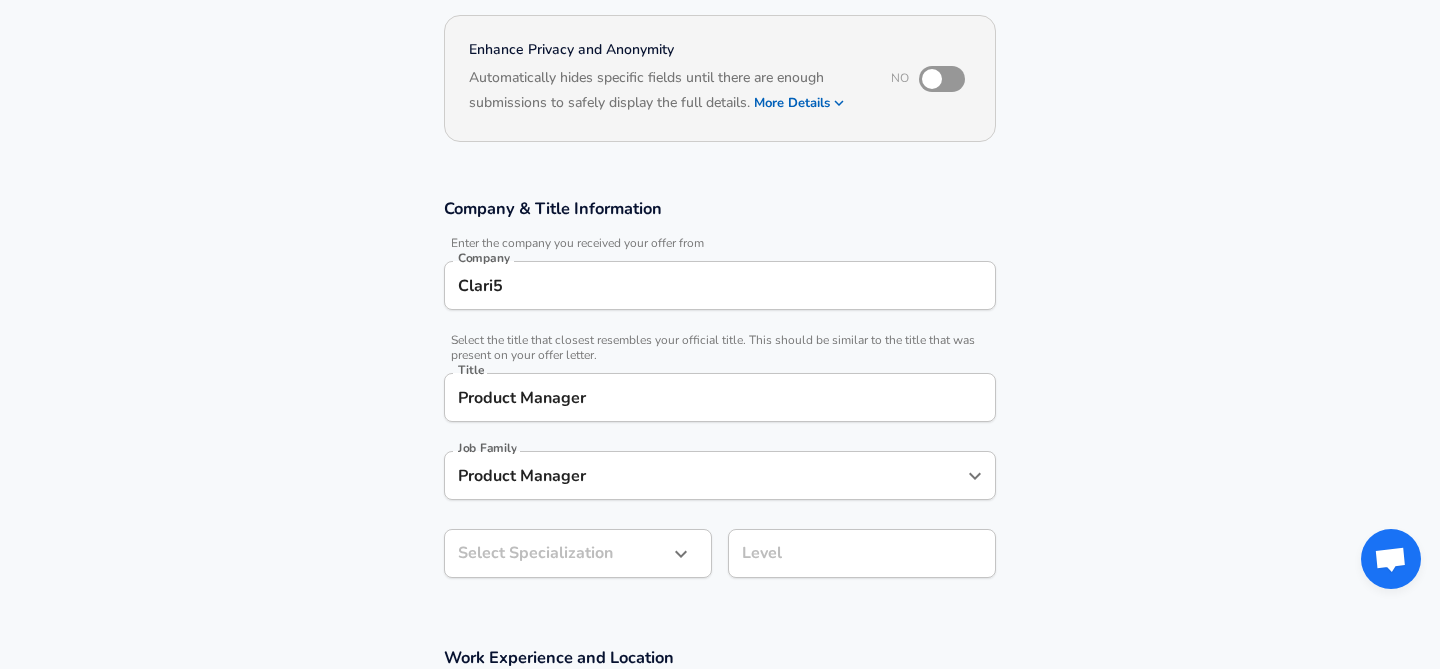 click on "Company & Title Information   Enter the company you received your offer from Company Clari5 Company   Select the title that closest resembles your official title. This should be similar to the title that was present on your offer letter. Title Product Manager Title Job Family Product Manager Job Family Select Specialization ​ Select Specialization Level Level" at bounding box center (720, 398) 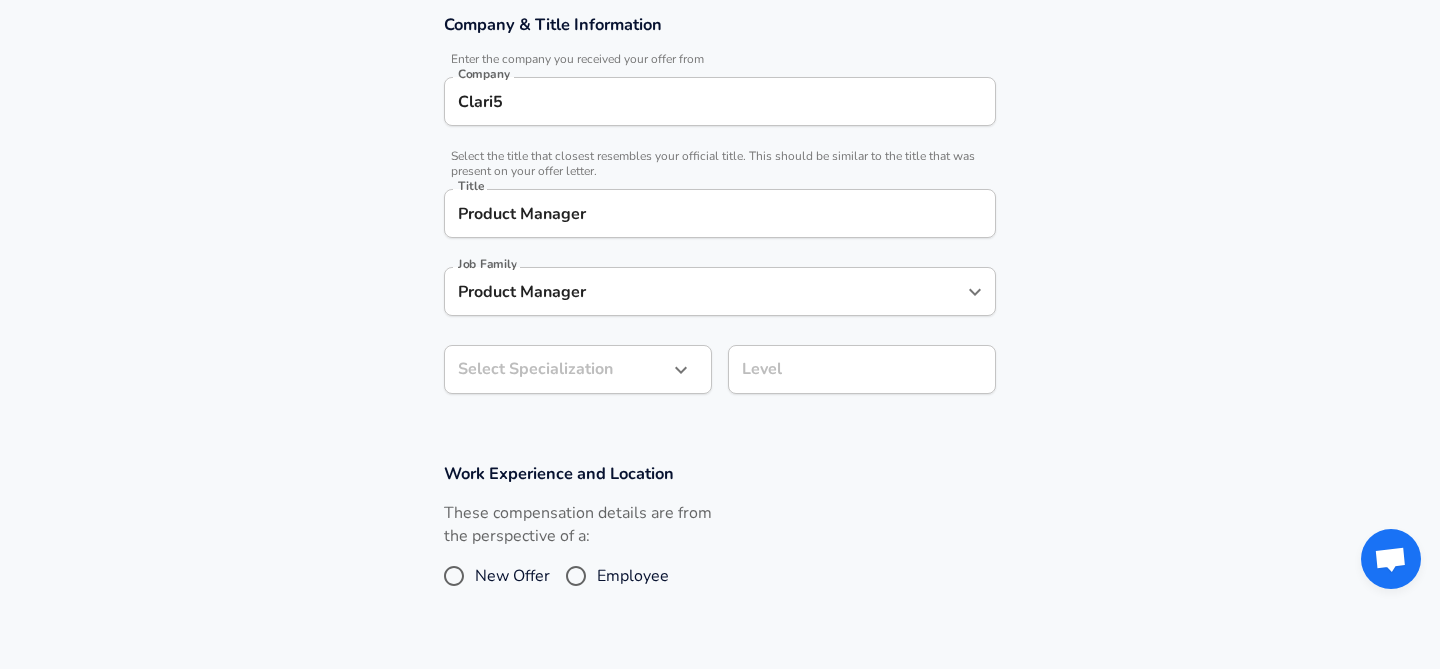 scroll, scrollTop: 426, scrollLeft: 0, axis: vertical 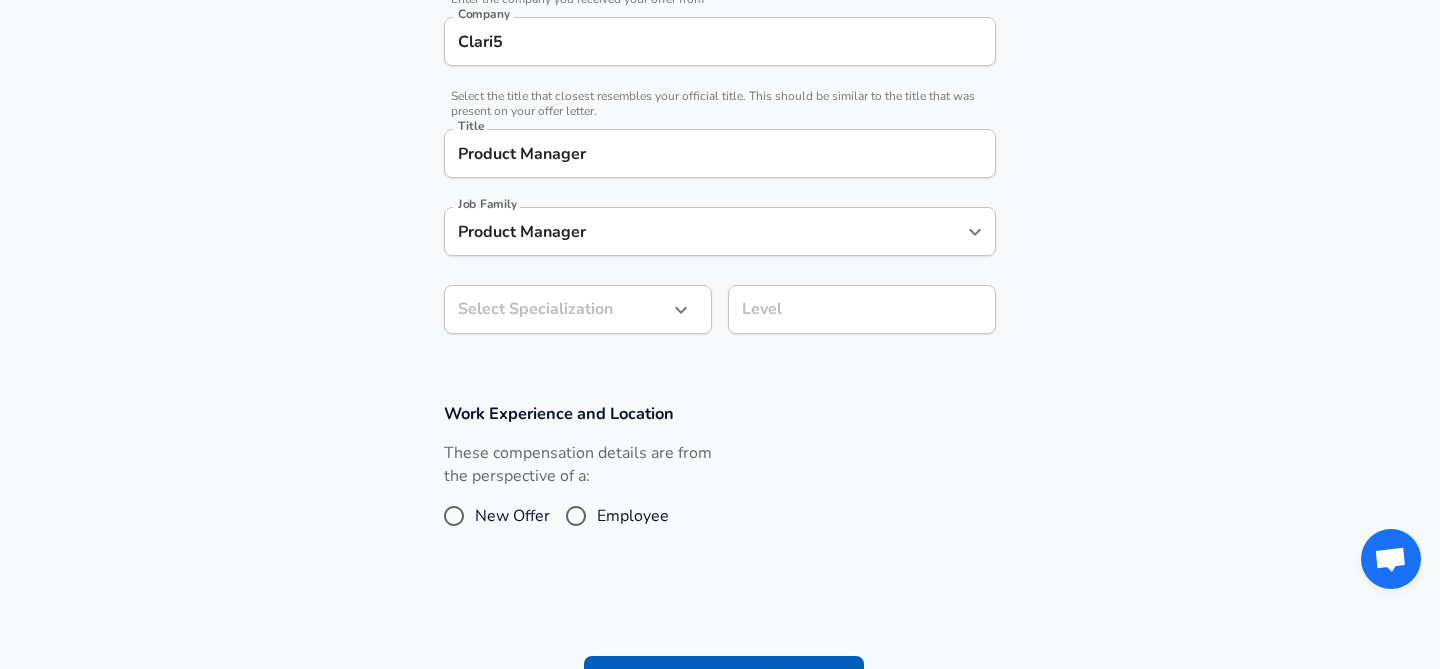 click on "Restart Add Your Salary Upload your offer letter   to verify your submission Enhance Privacy and Anonymity No Automatically hides specific fields until there are enough submissions to safely display the full details.   More Details Based on your submission and the data points that we have already collected, we will automatically hide and anonymize specific fields if there aren't enough data points to remain sufficiently anonymous. Company & Title Information   Enter the company you received your offer from Company Clari5 Company   Select the title that closest resembles your official title. This should be similar to the title that was present on your offer letter. Title Product Manager Title Job Family Product Manager Job Family Select Specialization ​ Select Specialization Level Level Work Experience and Location These compensation details are from the perspective of a: New Offer Employee Submit Salary By continuing, you are agreeing to [DOMAIN_NAME][PERSON_NAME]'s   Terms of Use   and   Privacy Policy . © [DATE] -  [DATE]" at bounding box center [720, -92] 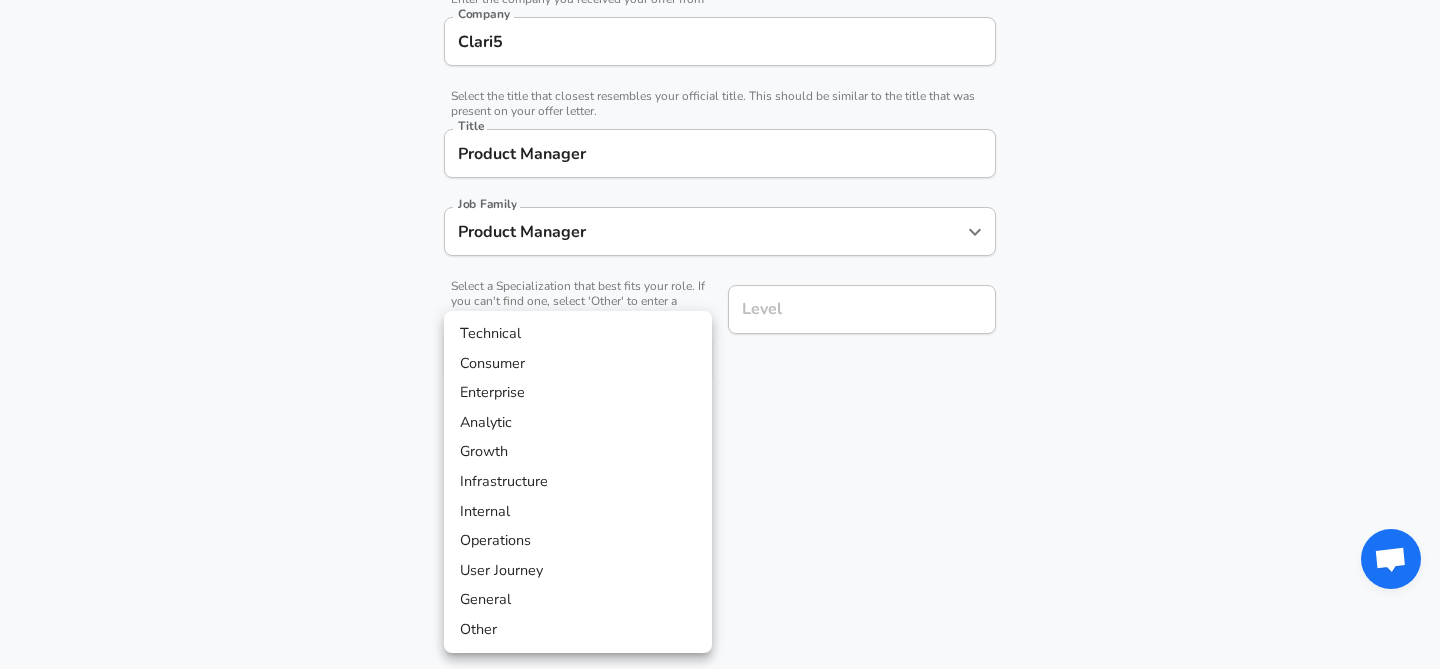 click on "Enterprise" at bounding box center (578, 393) 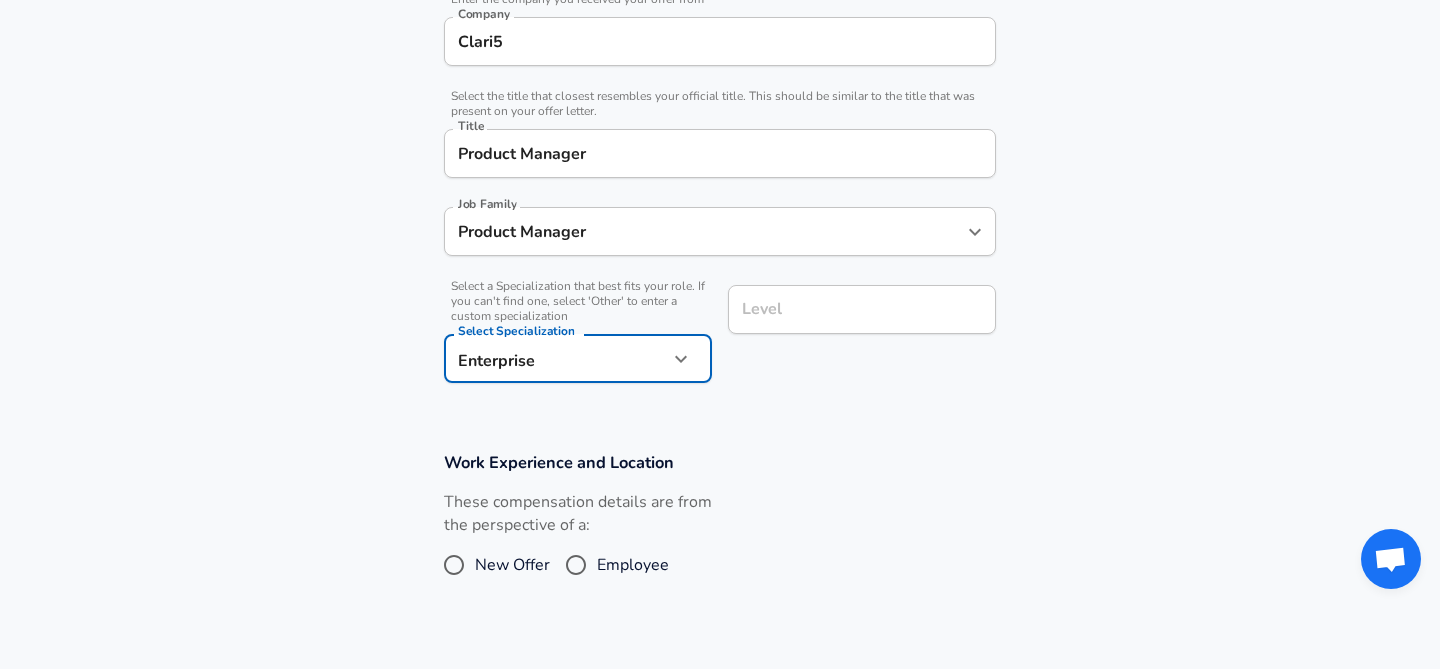 click on "Level" at bounding box center (862, 309) 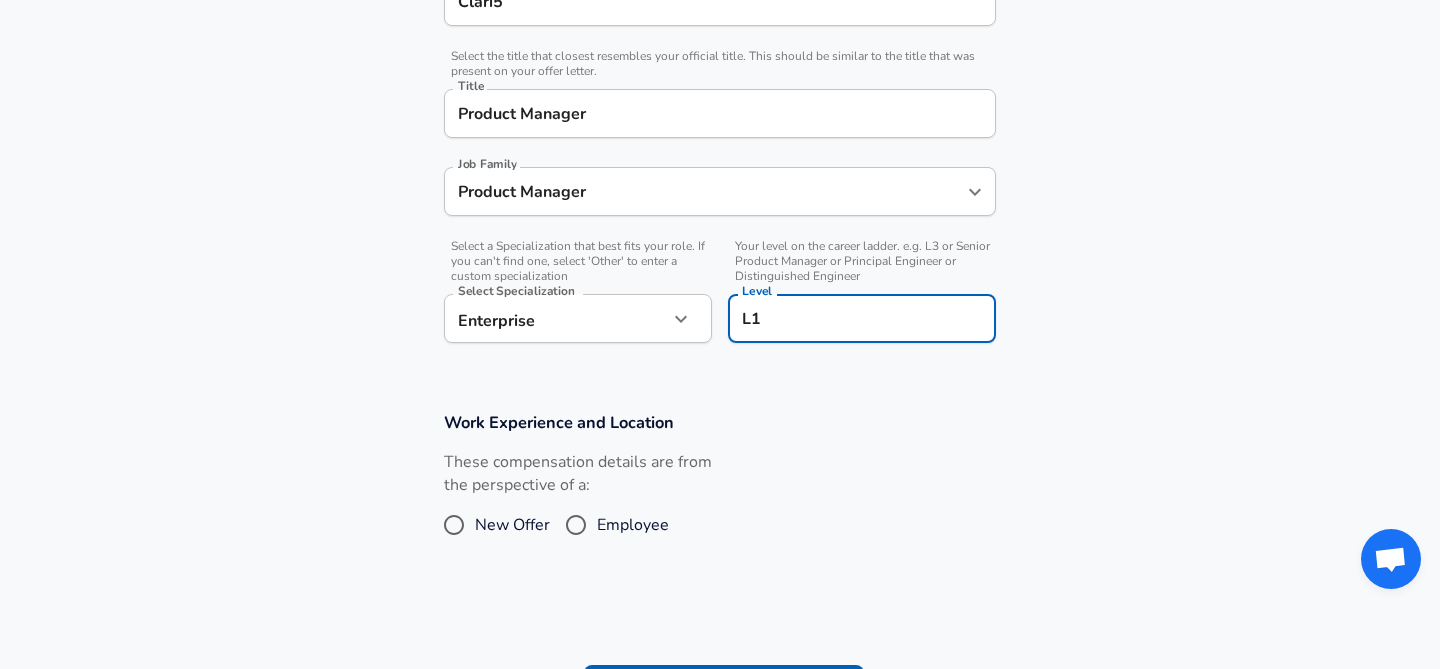 type on "L1" 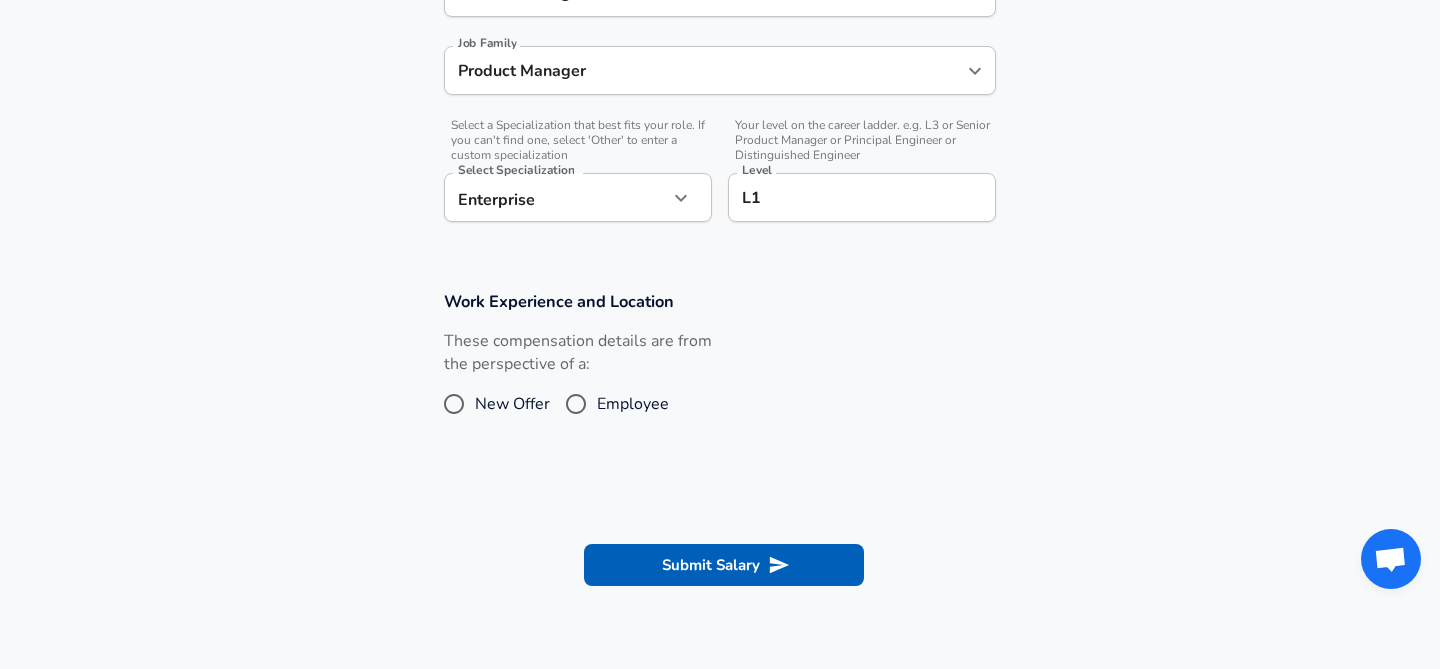 scroll, scrollTop: 604, scrollLeft: 0, axis: vertical 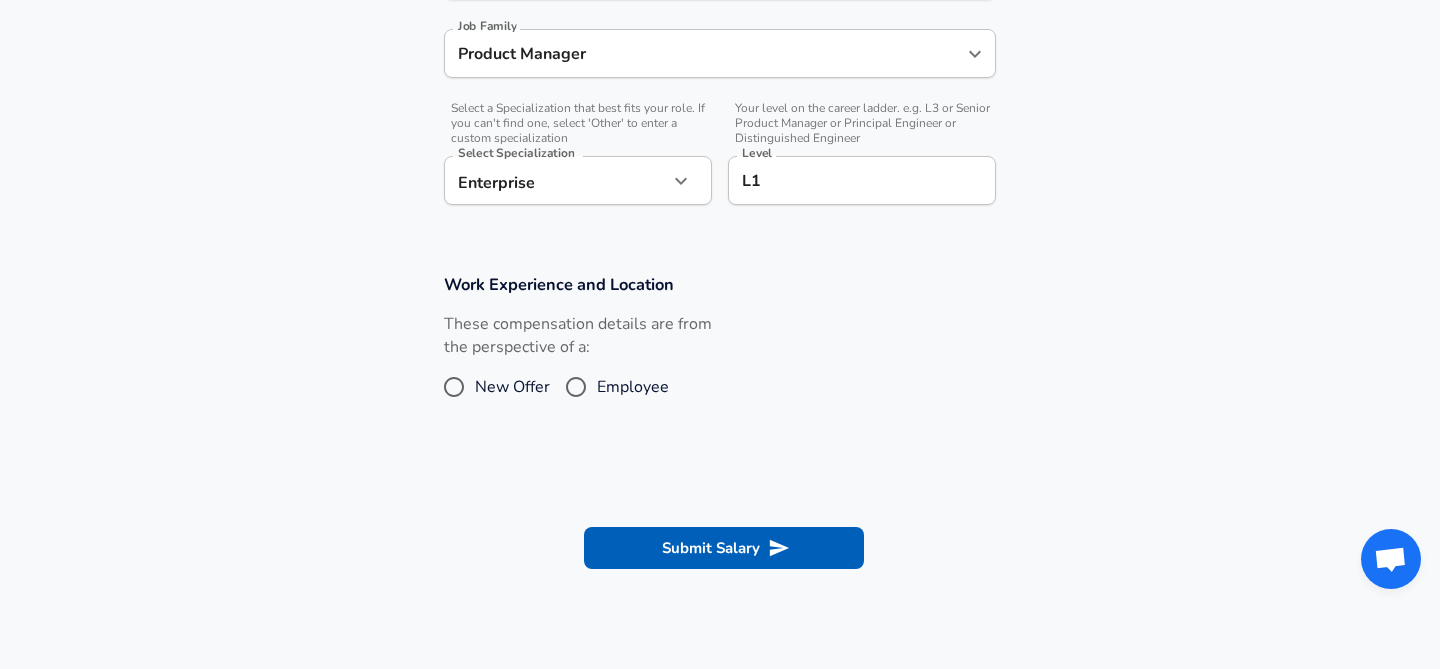click on "Employee" at bounding box center [576, 387] 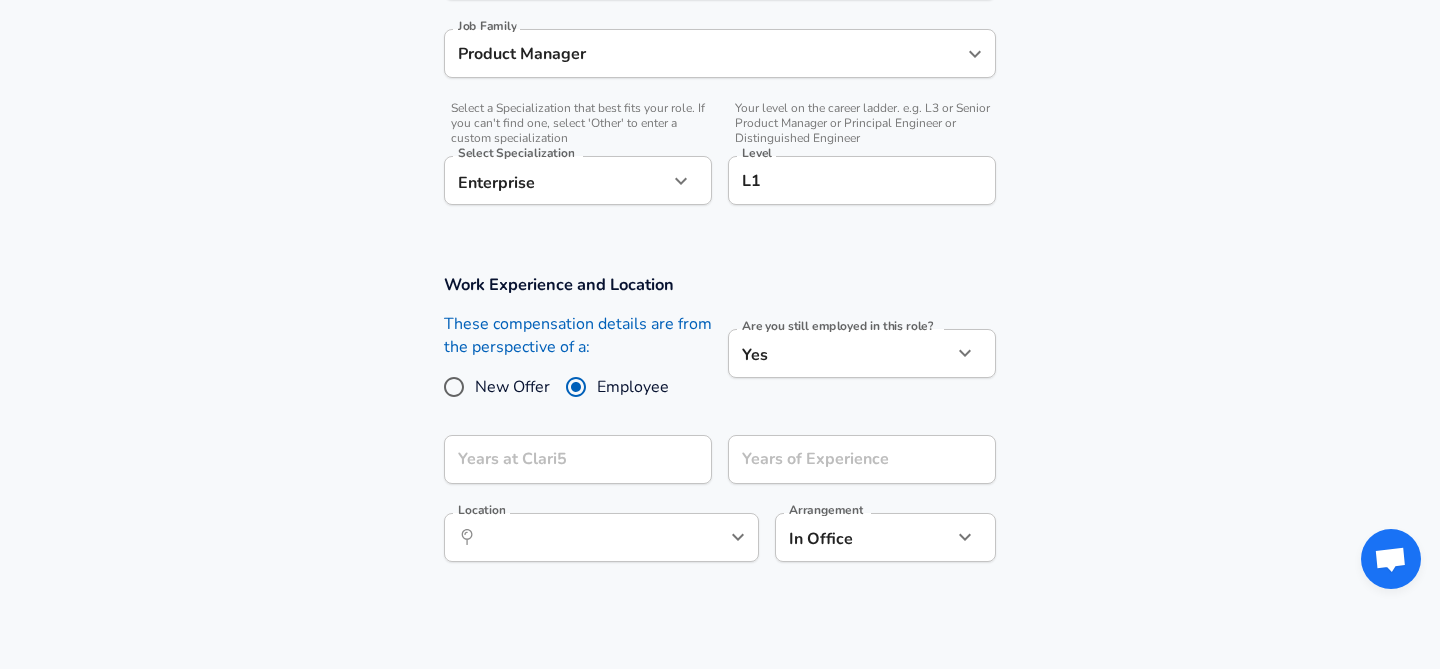 scroll, scrollTop: 636, scrollLeft: 0, axis: vertical 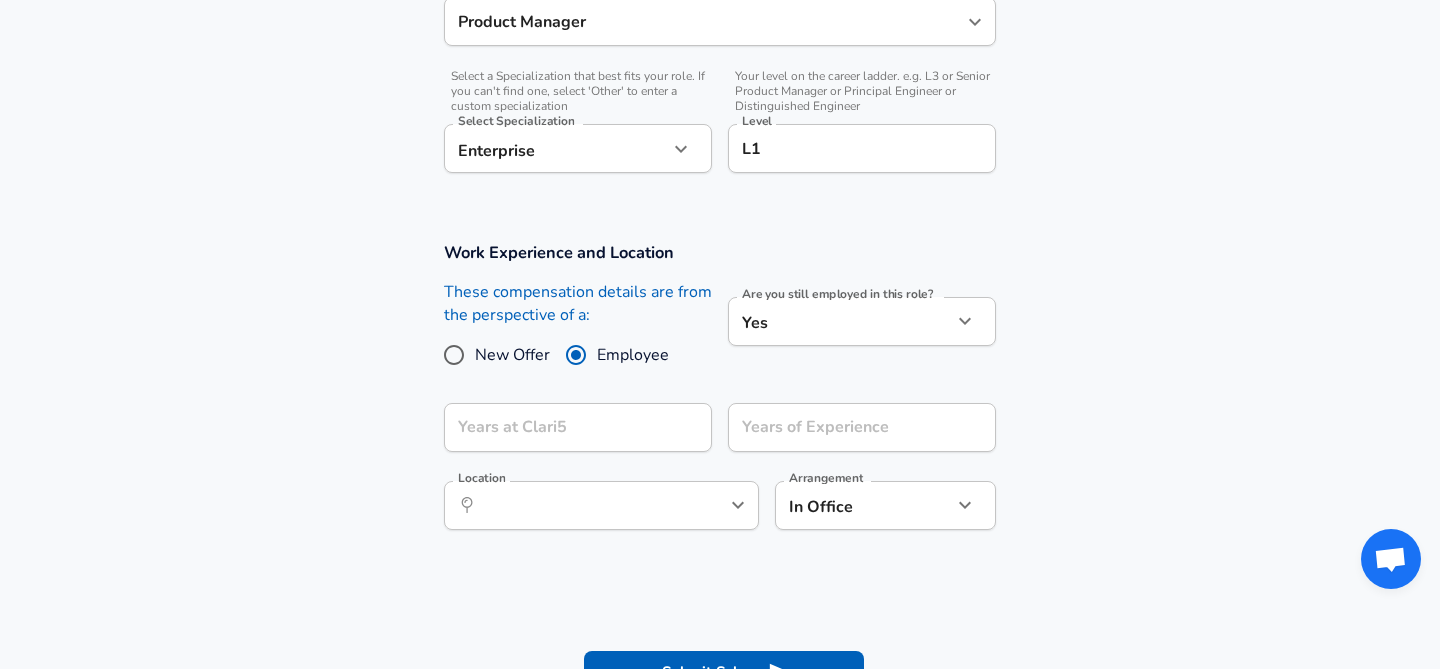 click on "Restart Add Your Salary Upload your offer letter   to verify your submission Enhance Privacy and Anonymity No Automatically hides specific fields until there are enough submissions to safely display the full details.   More Details Based on your submission and the data points that we have already collected, we will automatically hide and anonymize specific fields if there aren't enough data points to remain sufficiently anonymous. Company & Title Information   Enter the company you received your offer from Company Clari5 Company   Select the title that closest resembles your official title. This should be similar to the title that was present on your offer letter. Title Product Manager Title Job Family Product Manager Job Family   Select a Specialization that best fits your role. If you can't find one, select 'Other' to enter a custom specialization Select Specialization Enterprise Enterprise Select Specialization   Level L1 Level Work Experience and Location New Offer Employee Yes yes Years at Clari5 ​" at bounding box center [720, -302] 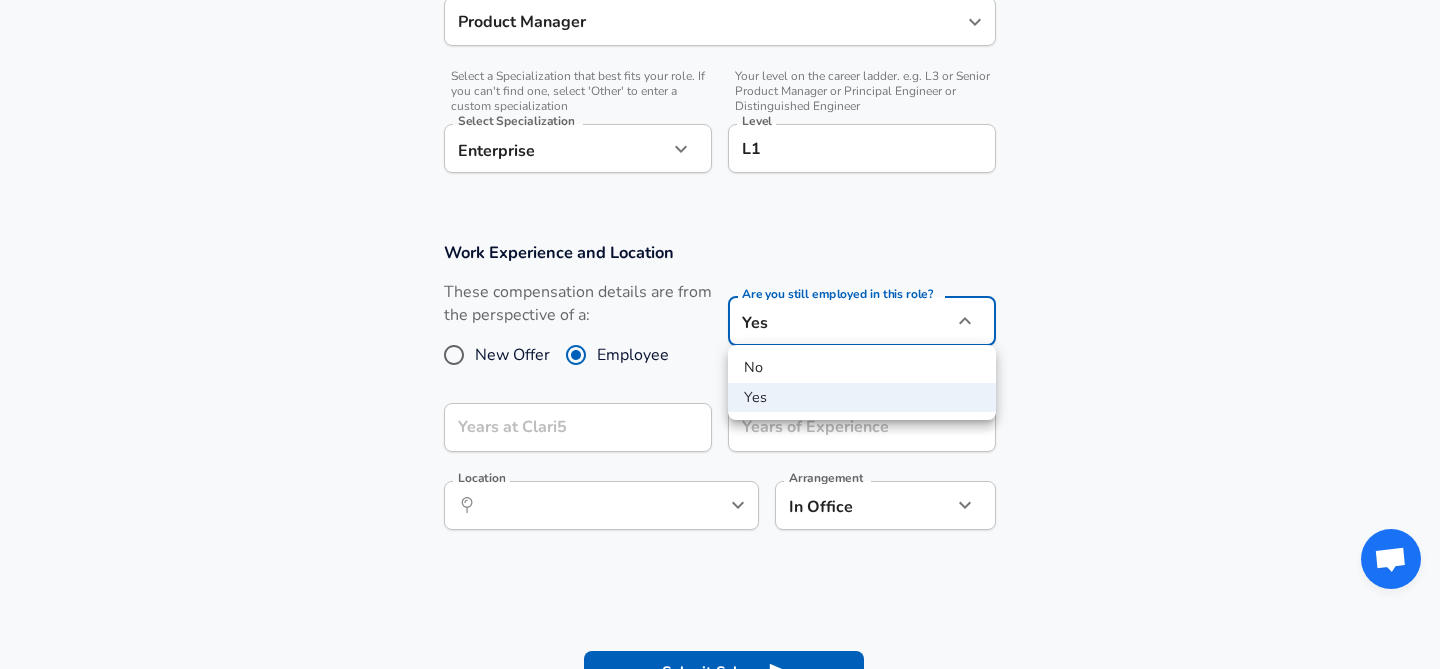 click at bounding box center (720, 334) 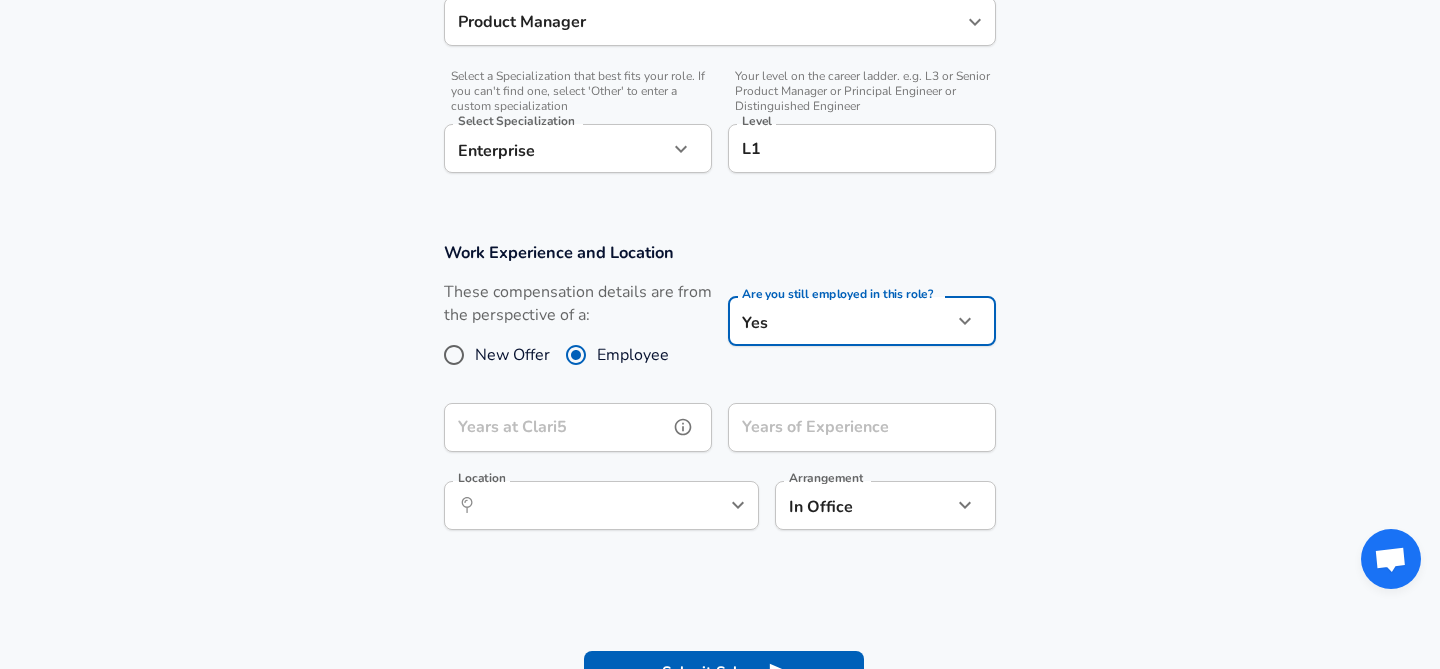 click on "Years at Clari5" at bounding box center [556, 427] 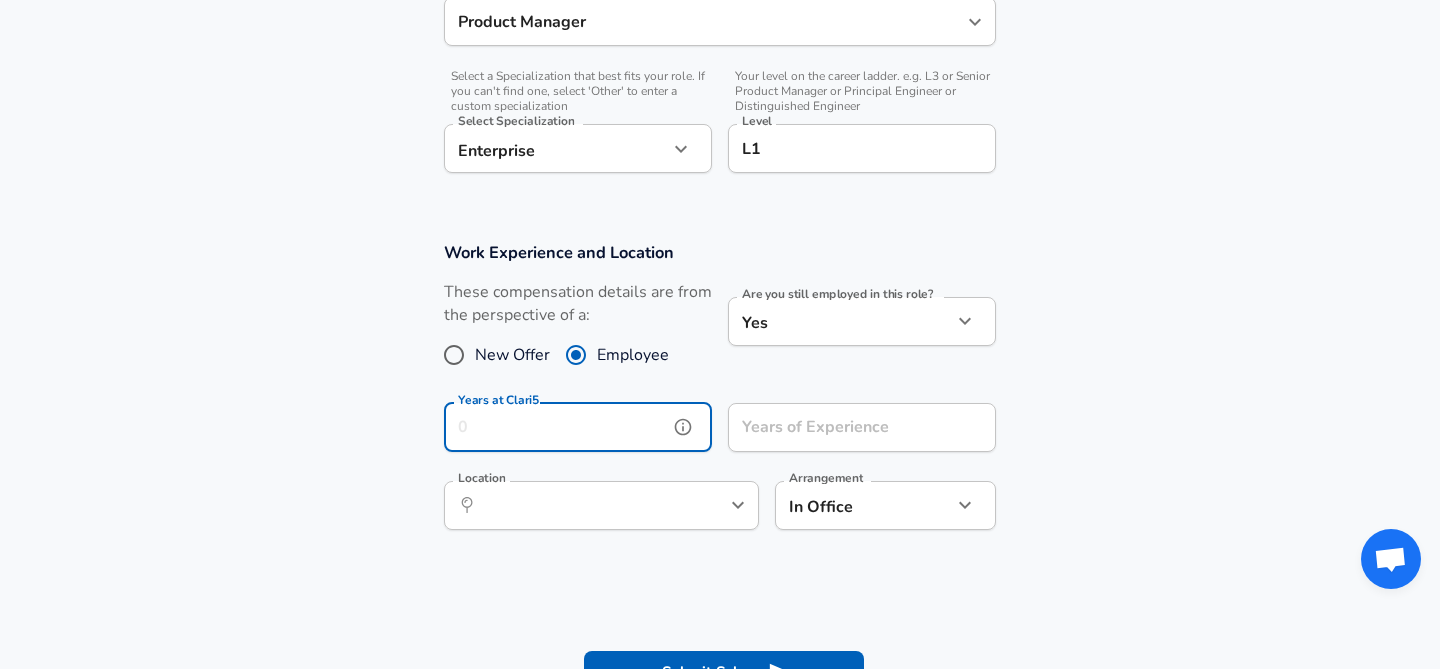 type on "2" 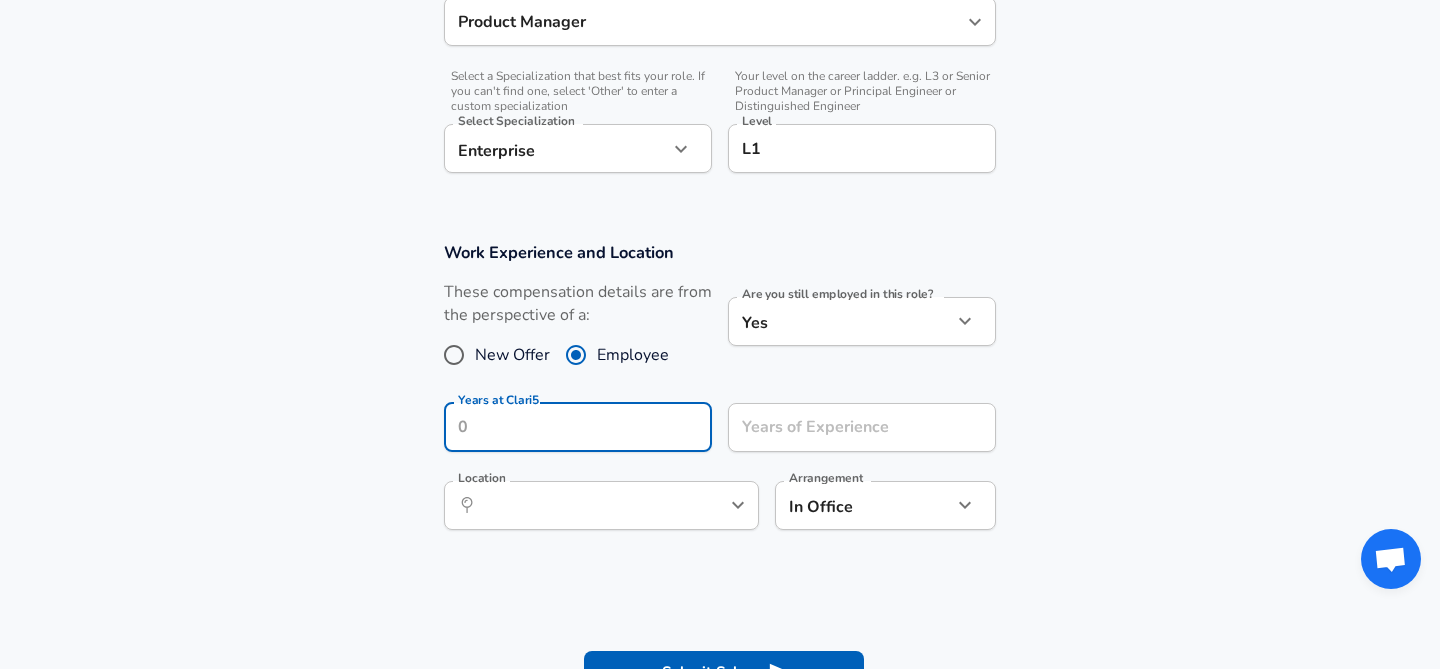 click on "Work Experience and Location These compensation details are from the perspective of a: New Offer Employee Are you still employed in this role? Yes yes Are you still employed in this role? Years at Clari5 Years at Clari5 Years of Experience Years of Experience Location ​ Location Arrangement In Office office Arrangement" at bounding box center [720, 396] 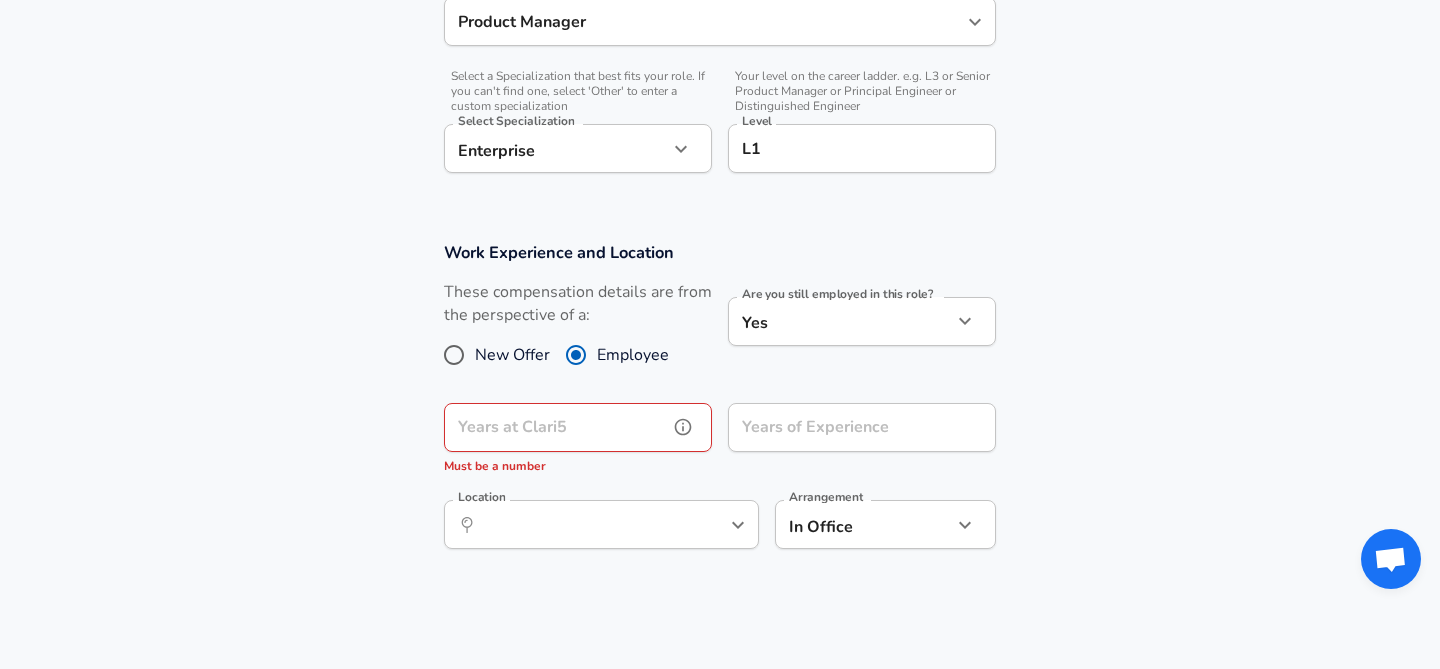 click on "Years at Clari5" at bounding box center (556, 427) 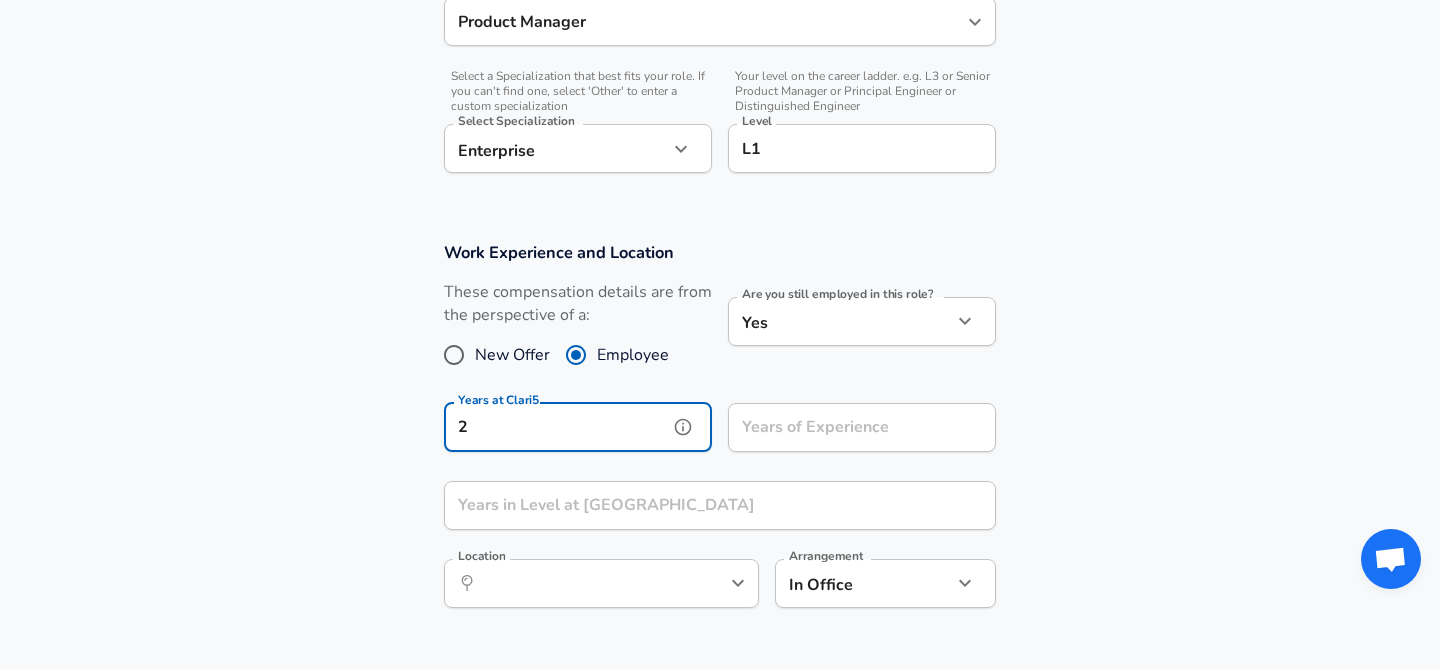 type on "2" 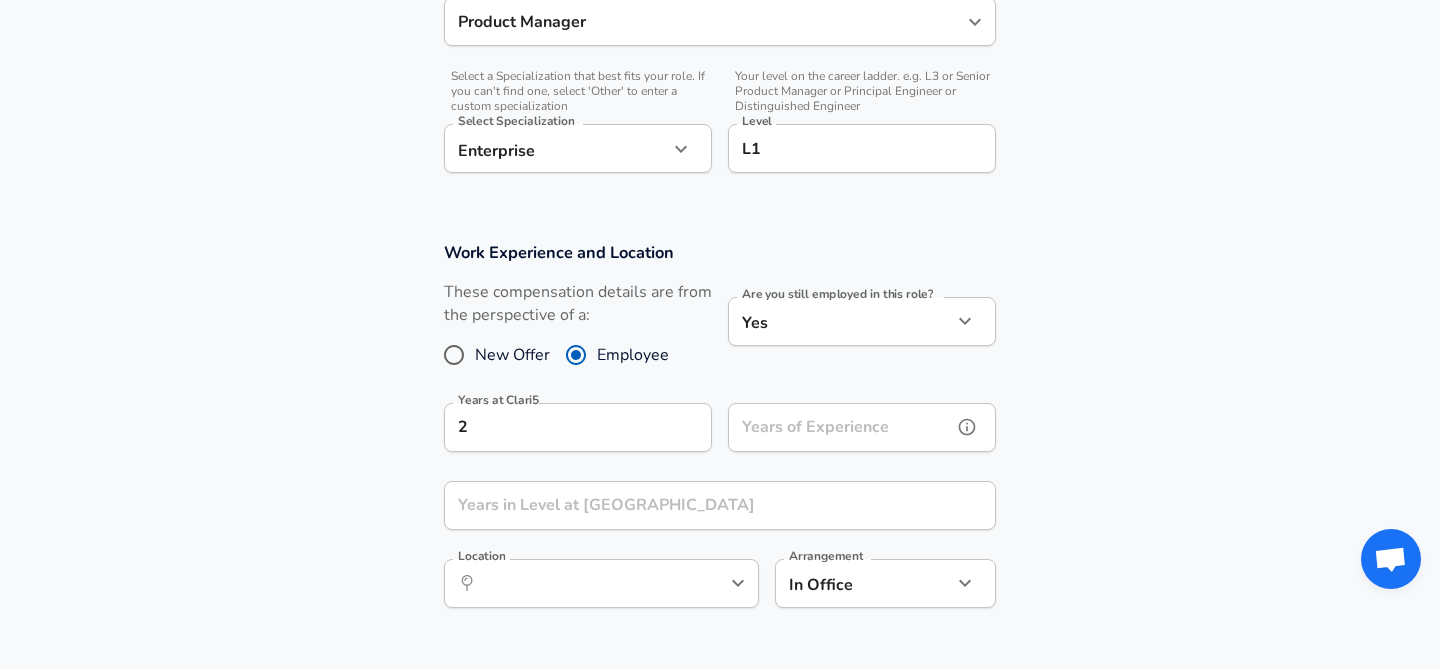 click on "Years of Experience Years of Experience" at bounding box center [862, 430] 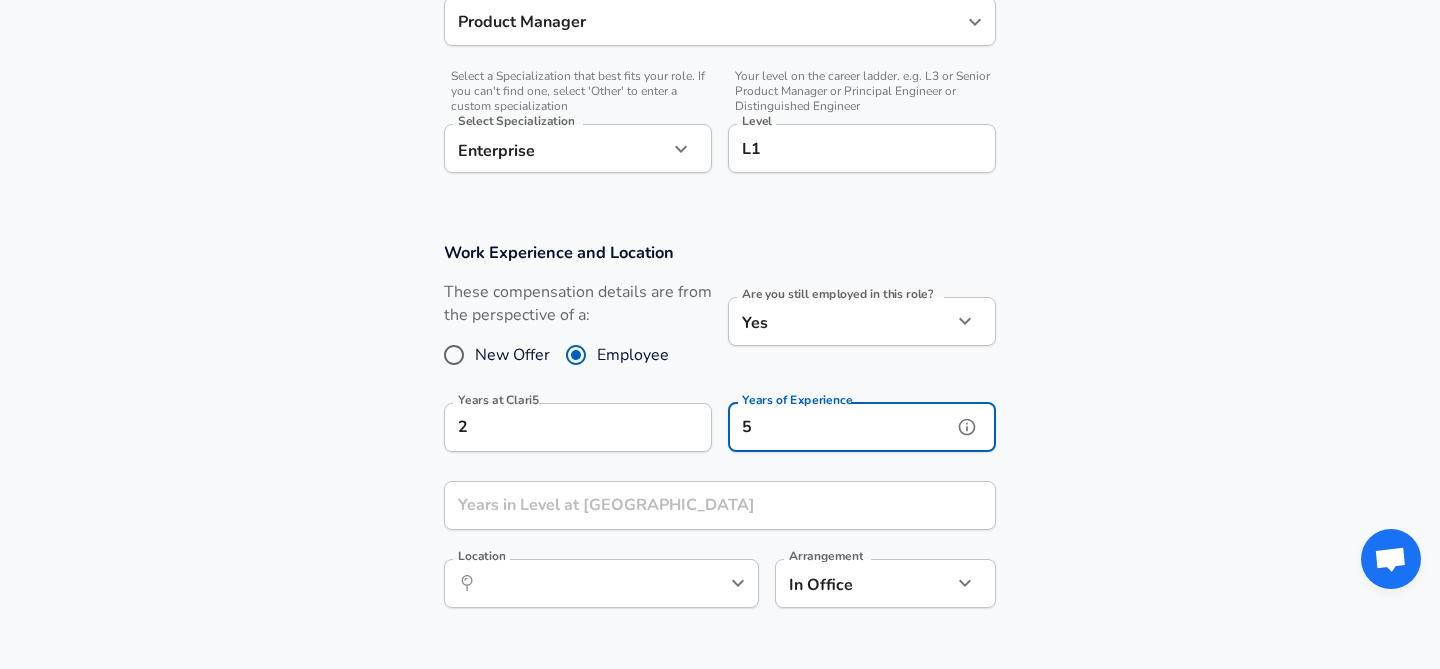 type on "5" 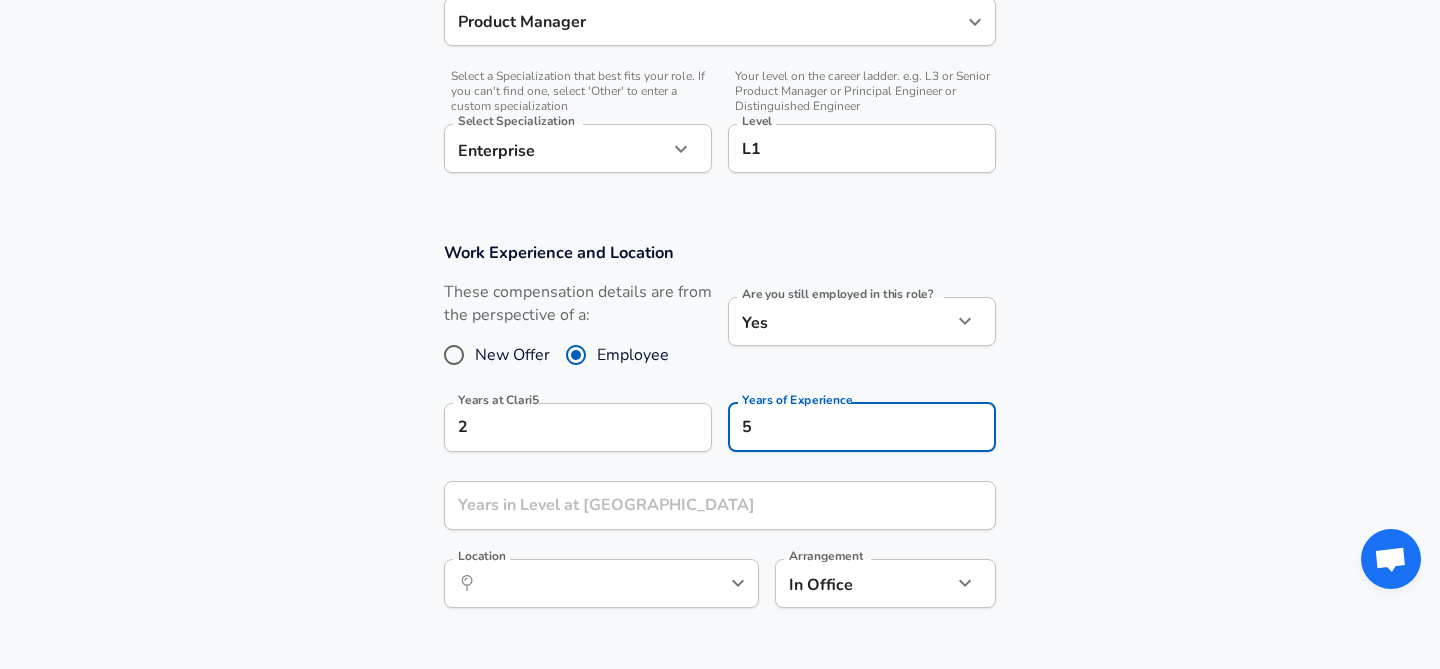 click on "Work Experience and Location These compensation details are from the perspective of a: New Offer Employee Are you still employed in this role? Yes yes Are you still employed in this role? Years at Clari5 2 Years at Clari5 Years of Experience 5 Years of Experience Years in Level at [GEOGRAPHIC_DATA] Years in Level at Clari5 Location ​ Location Arrangement In Office office Arrangement" at bounding box center (720, 435) 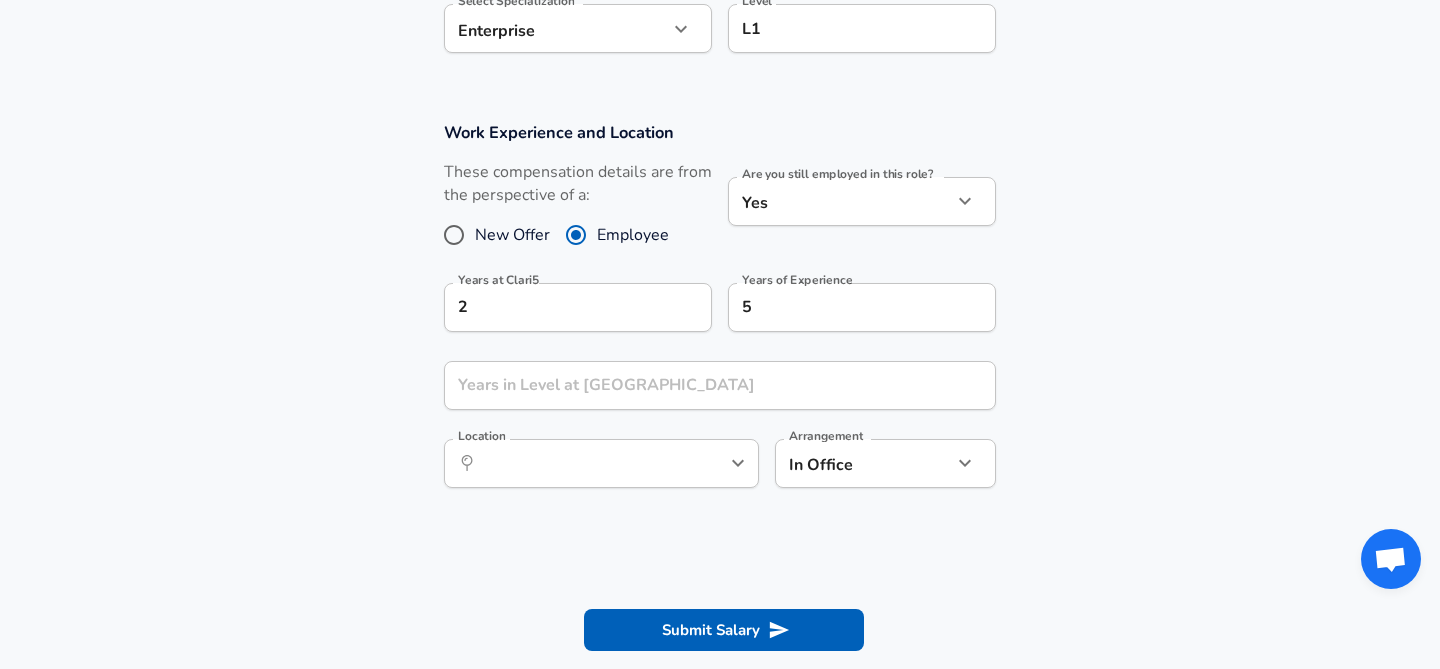 scroll, scrollTop: 826, scrollLeft: 0, axis: vertical 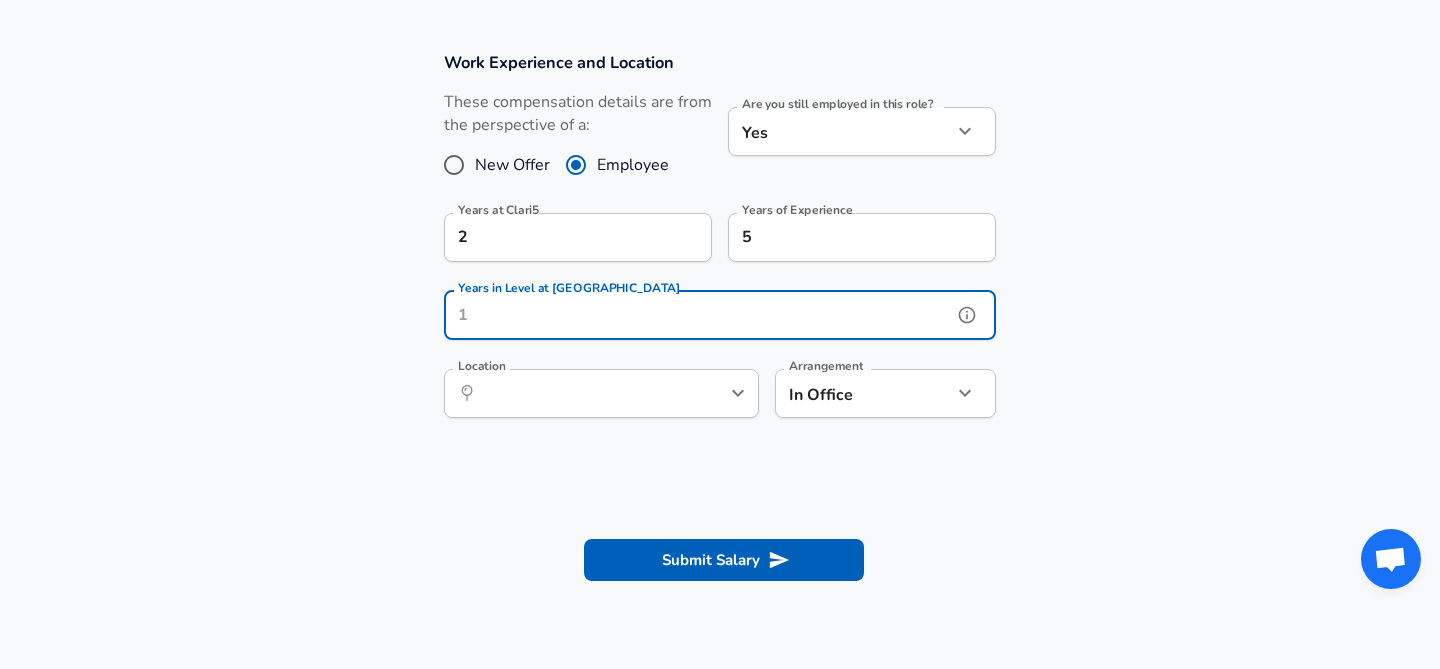 click on "Years in Level at Clari5 Years in Level at [GEOGRAPHIC_DATA]" at bounding box center [720, 318] 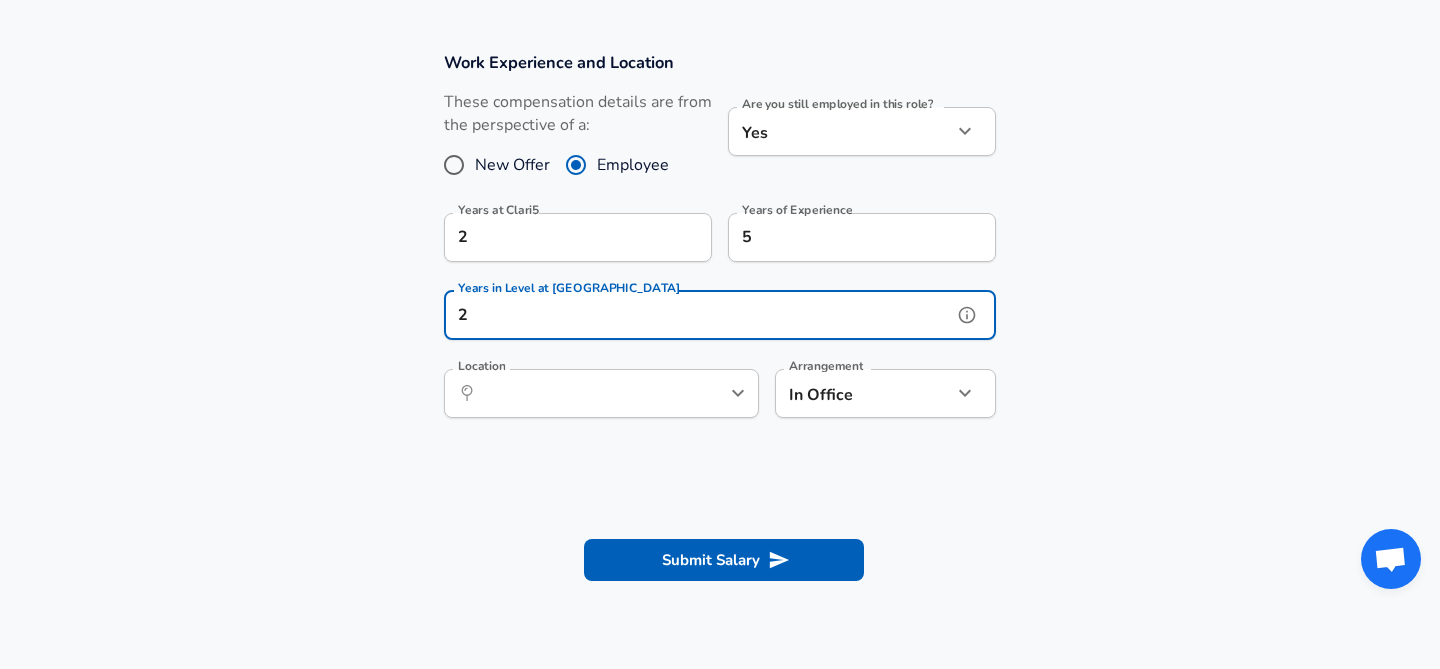 type on "2" 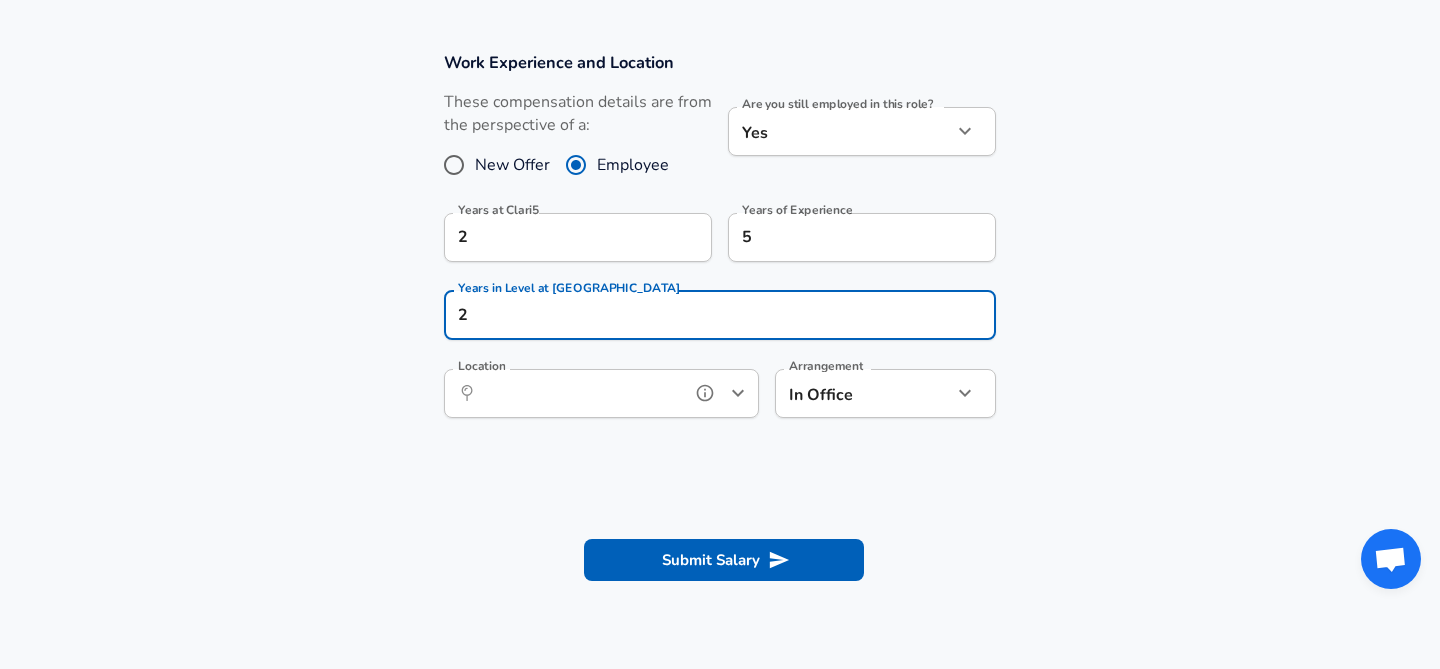 click on "Location" at bounding box center (579, 393) 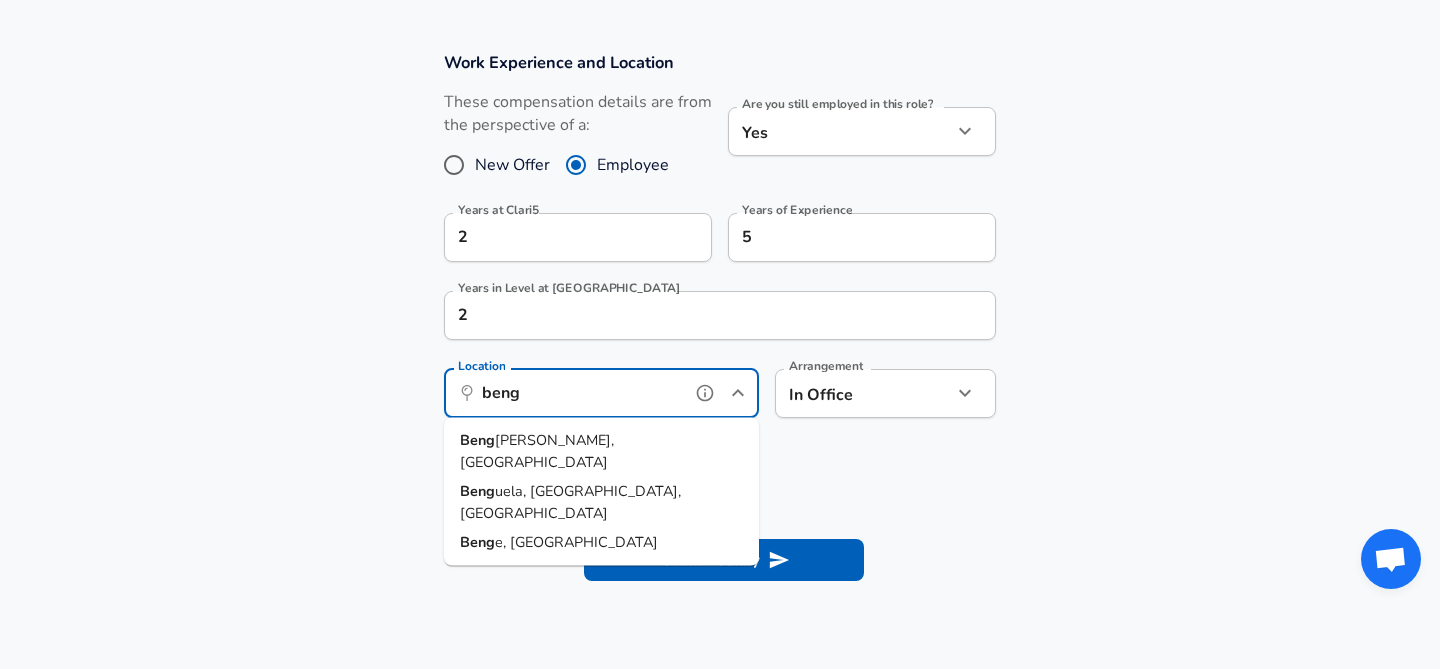 click on "Beng [PERSON_NAME], [GEOGRAPHIC_DATA]" at bounding box center [601, 451] 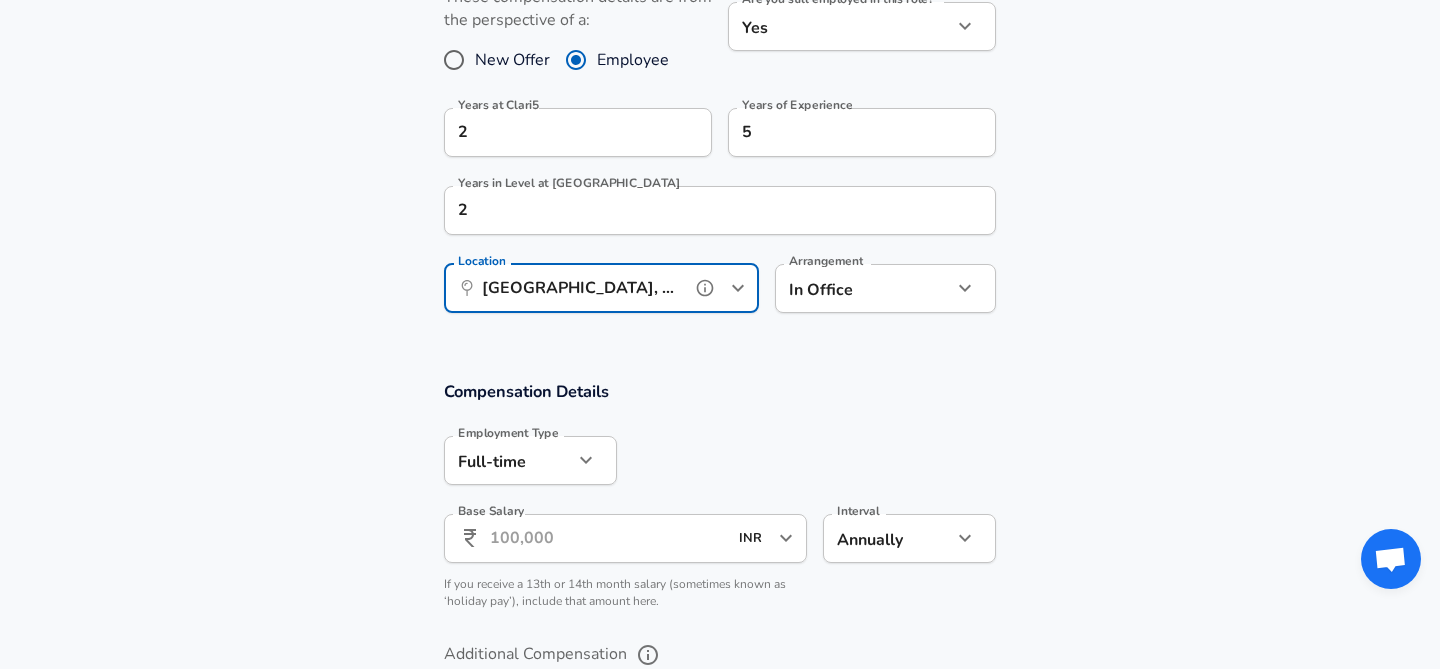 scroll, scrollTop: 939, scrollLeft: 0, axis: vertical 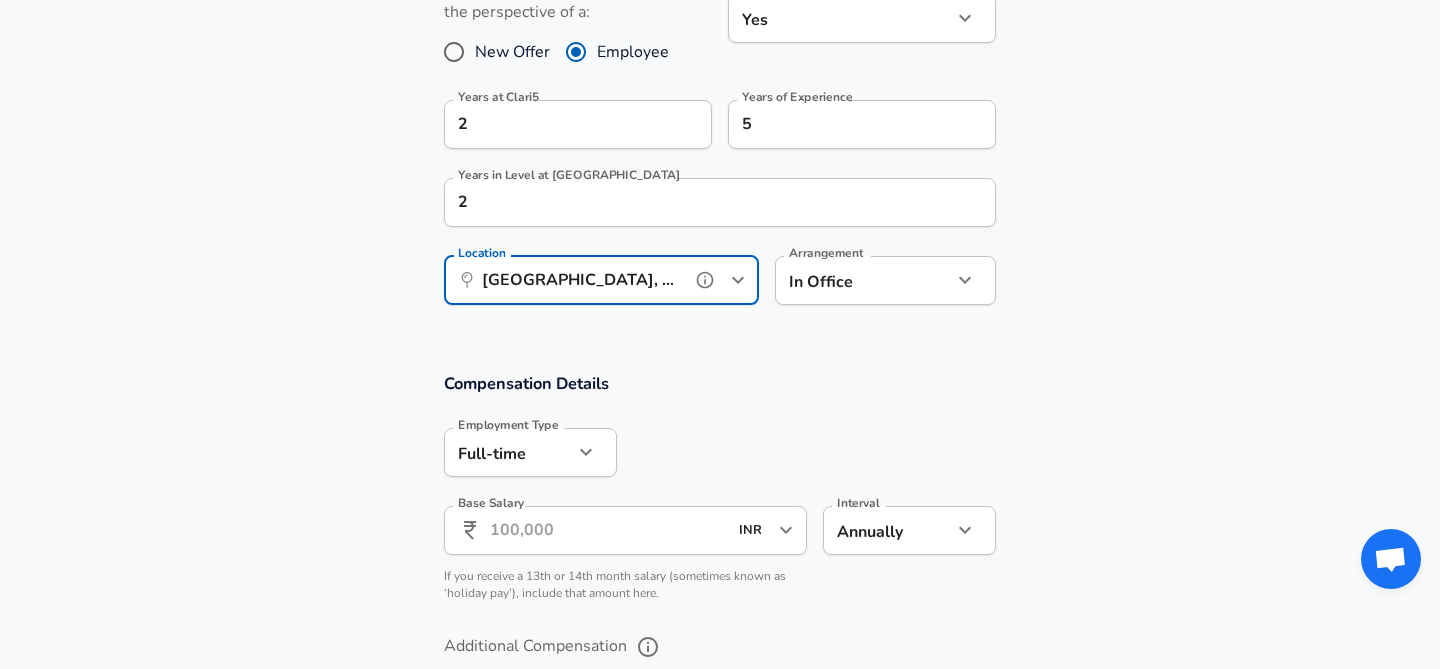 type on "[GEOGRAPHIC_DATA], [GEOGRAPHIC_DATA], [GEOGRAPHIC_DATA]" 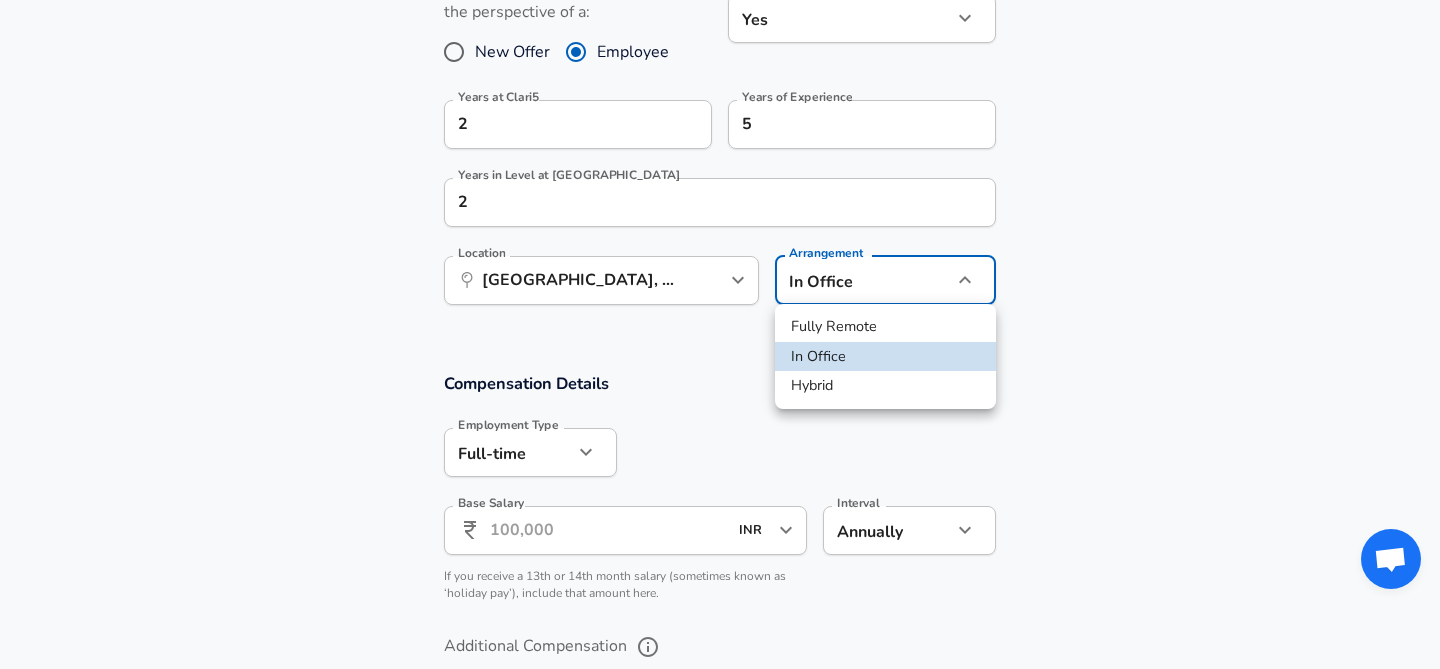 click on "Restart Add Your Salary Upload your offer letter   to verify your submission Enhance Privacy and Anonymity No Automatically hides specific fields until there are enough submissions to safely display the full details.   More Details Based on your submission and the data points that we have already collected, we will automatically hide and anonymize specific fields if there aren't enough data points to remain sufficiently anonymous. Company & Title Information   Enter the company you received your offer from Company Clari5 Company   Select the title that closest resembles your official title. This should be similar to the title that was present on your offer letter. Title Product Manager Title Job Family Product Manager Job Family   Select a Specialization that best fits your role. If you can't find one, select 'Other' to enter a custom specialization Select Specialization Enterprise Enterprise Select Specialization   Level L1 Level Work Experience and Location New Offer Employee Yes yes Years at Clari5 2 5 2" at bounding box center (720, -605) 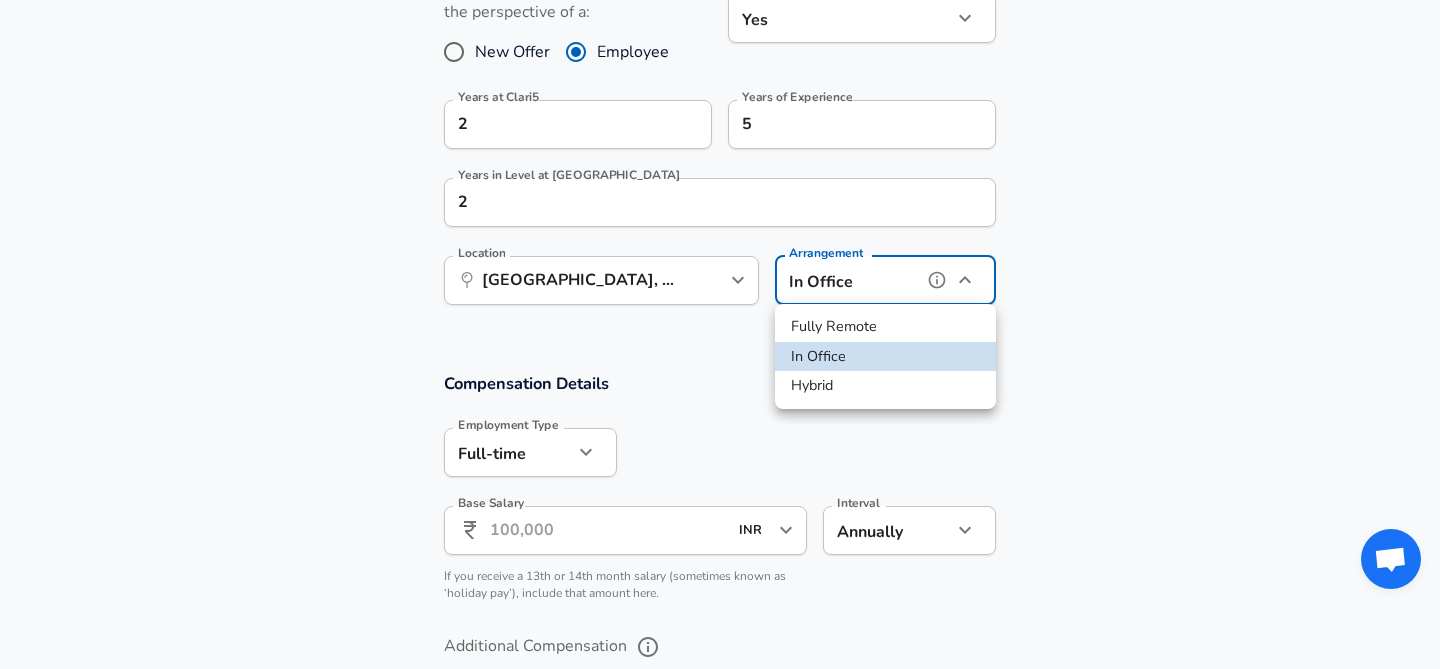 type on "hybrid" 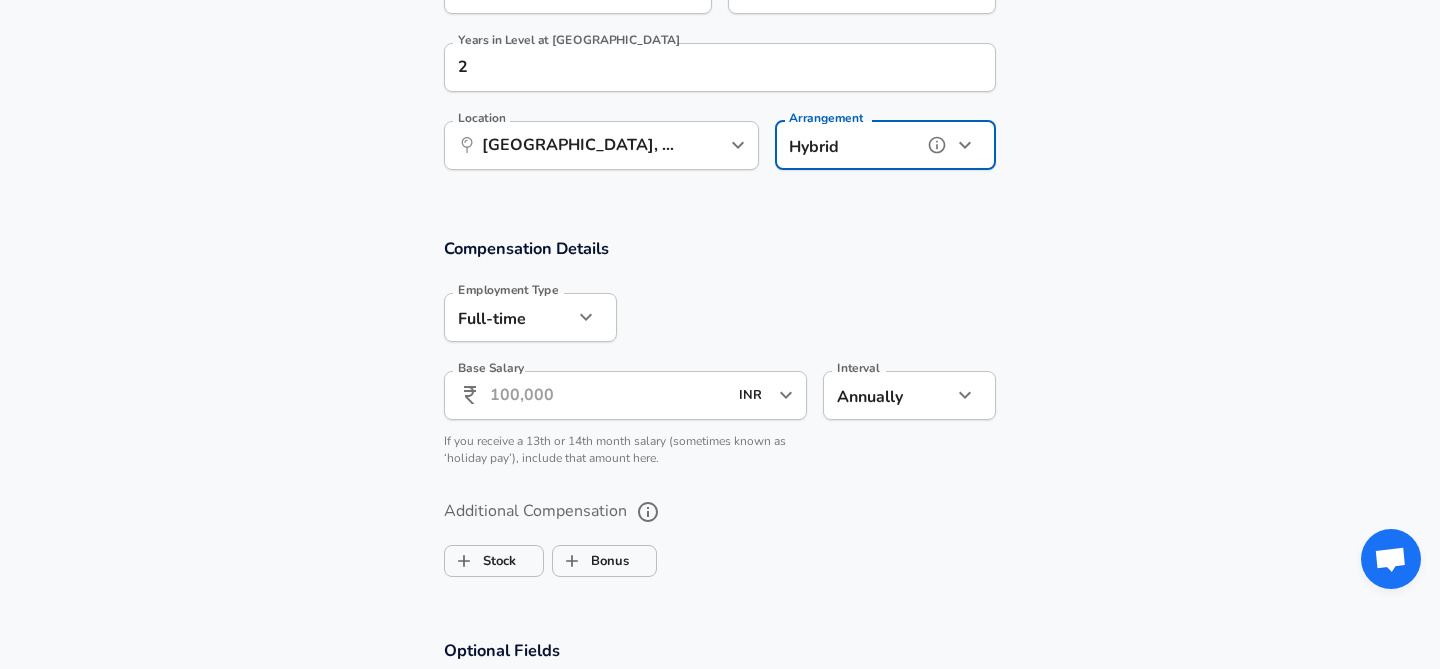 scroll, scrollTop: 1080, scrollLeft: 0, axis: vertical 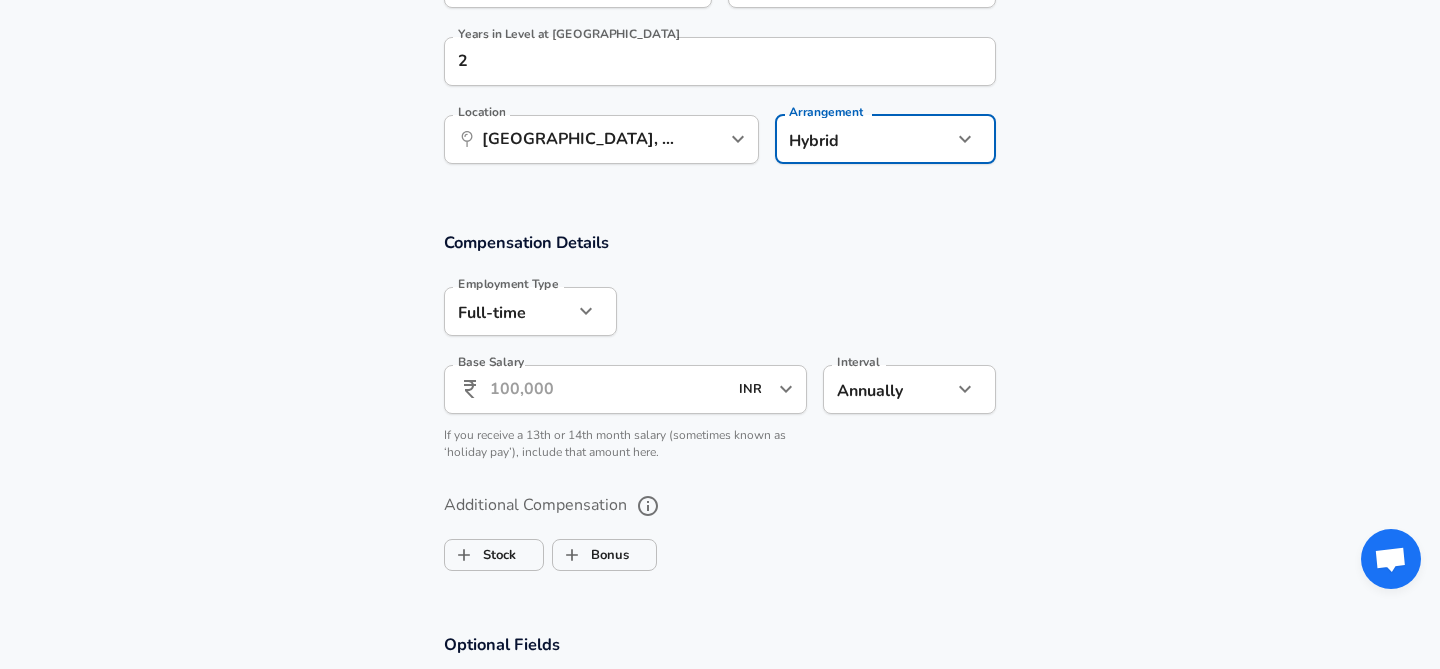 click on "Base Salary" at bounding box center [608, 389] 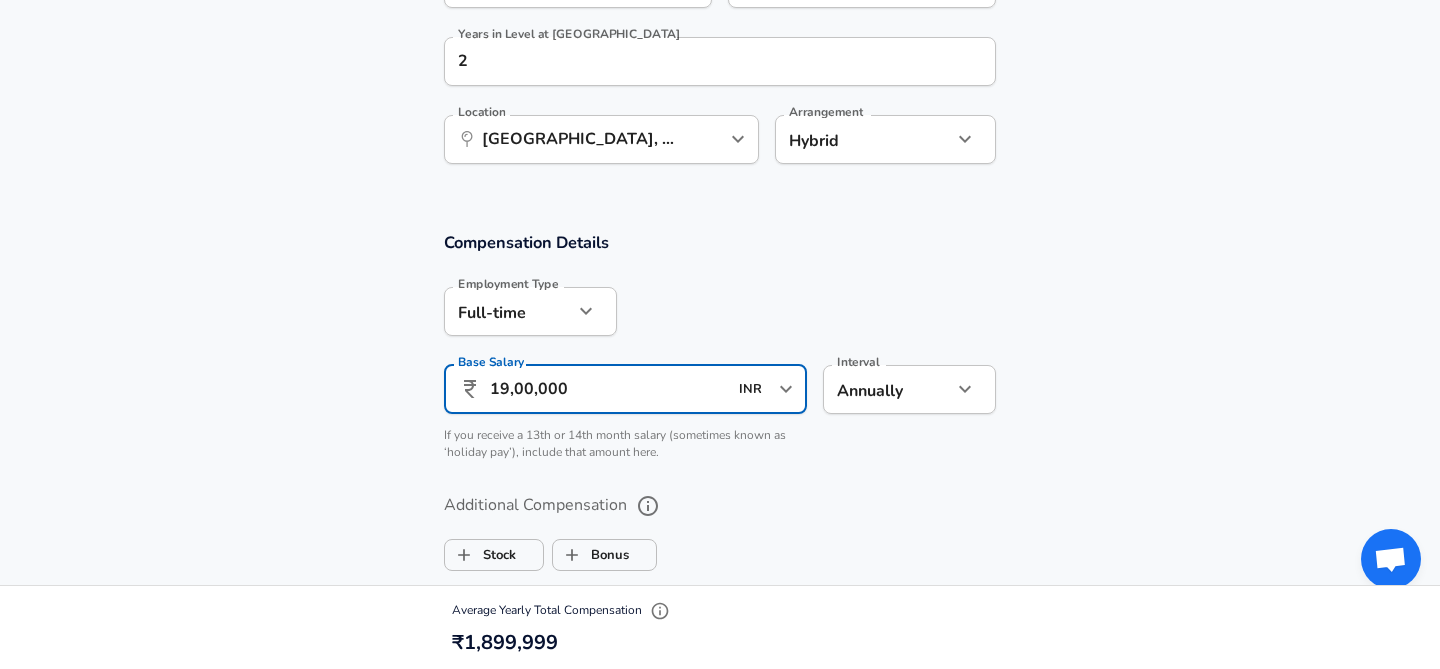type on "19,00,000" 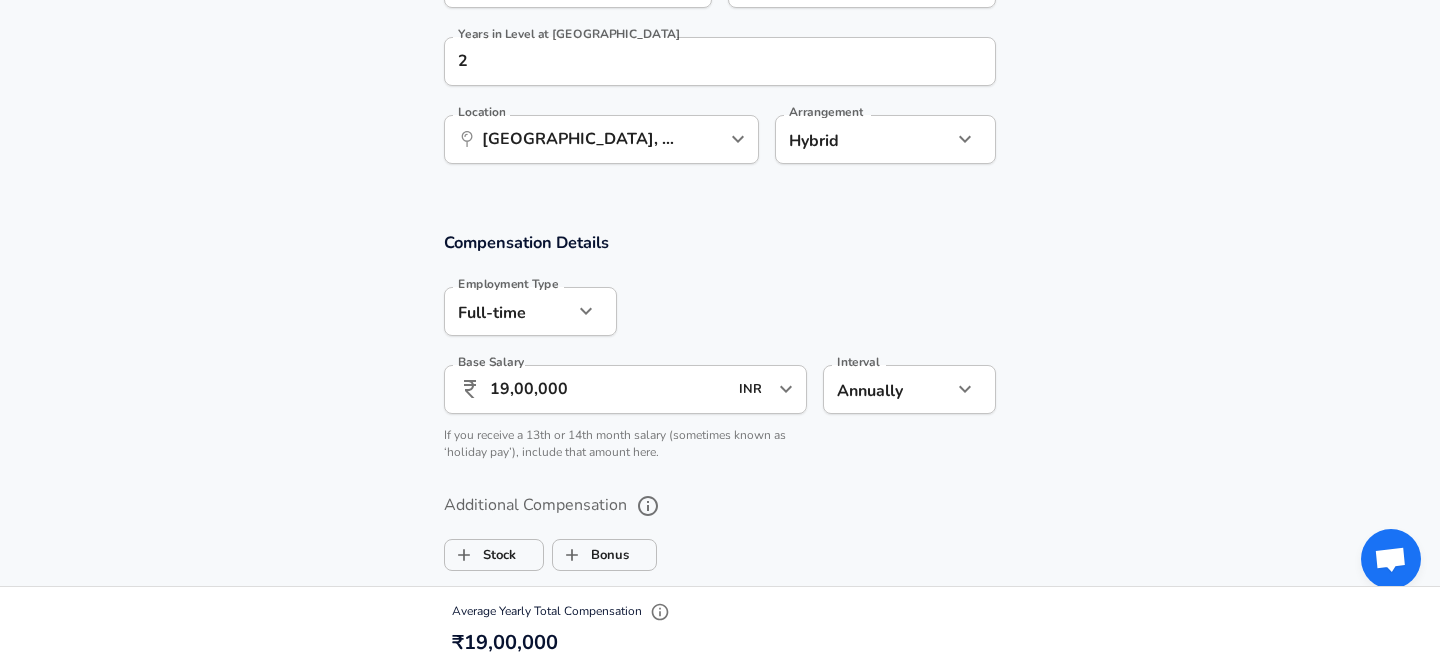 click on "Compensation Details Employment Type [DEMOGRAPHIC_DATA] full_time Employment Type Base Salary ​ 19,00,000 INR ​ Base Salary Interval Annually yearly Interval If you receive a 13th or 14th month salary (sometimes known as ‘holiday pay’), include that amount here." at bounding box center (720, 352) 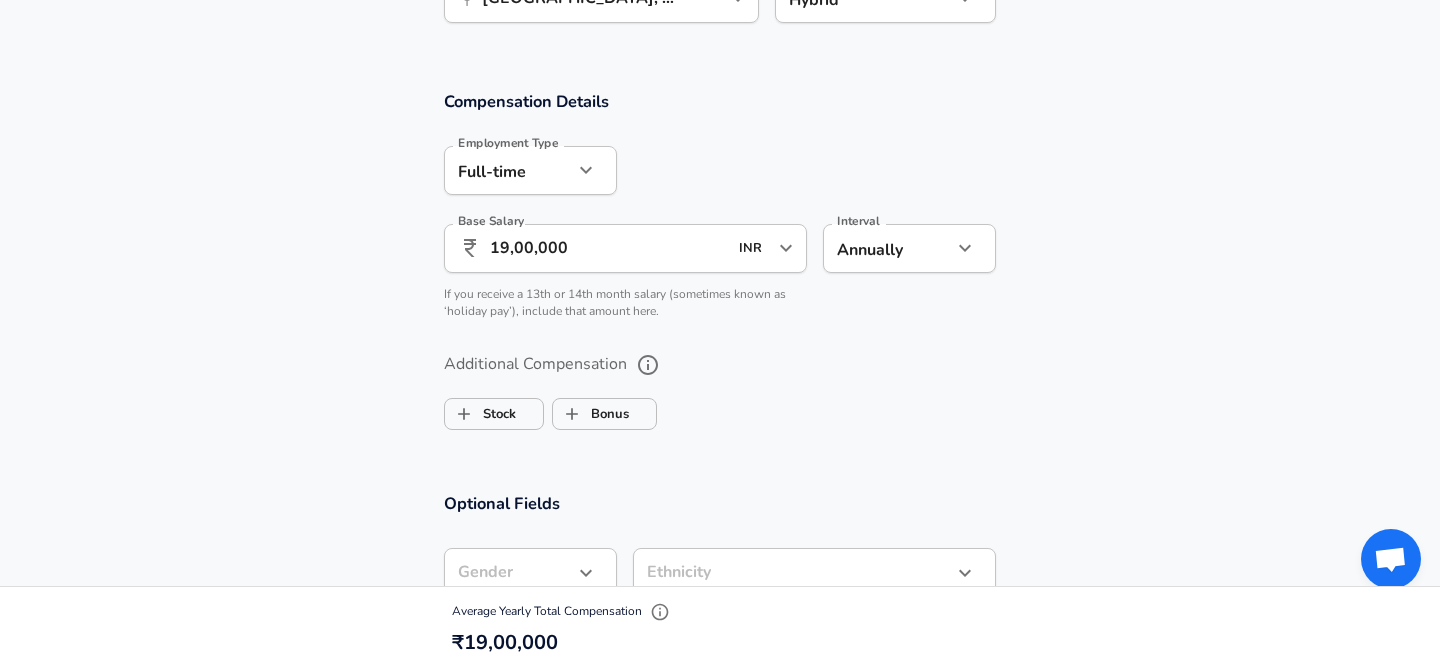 scroll, scrollTop: 1210, scrollLeft: 0, axis: vertical 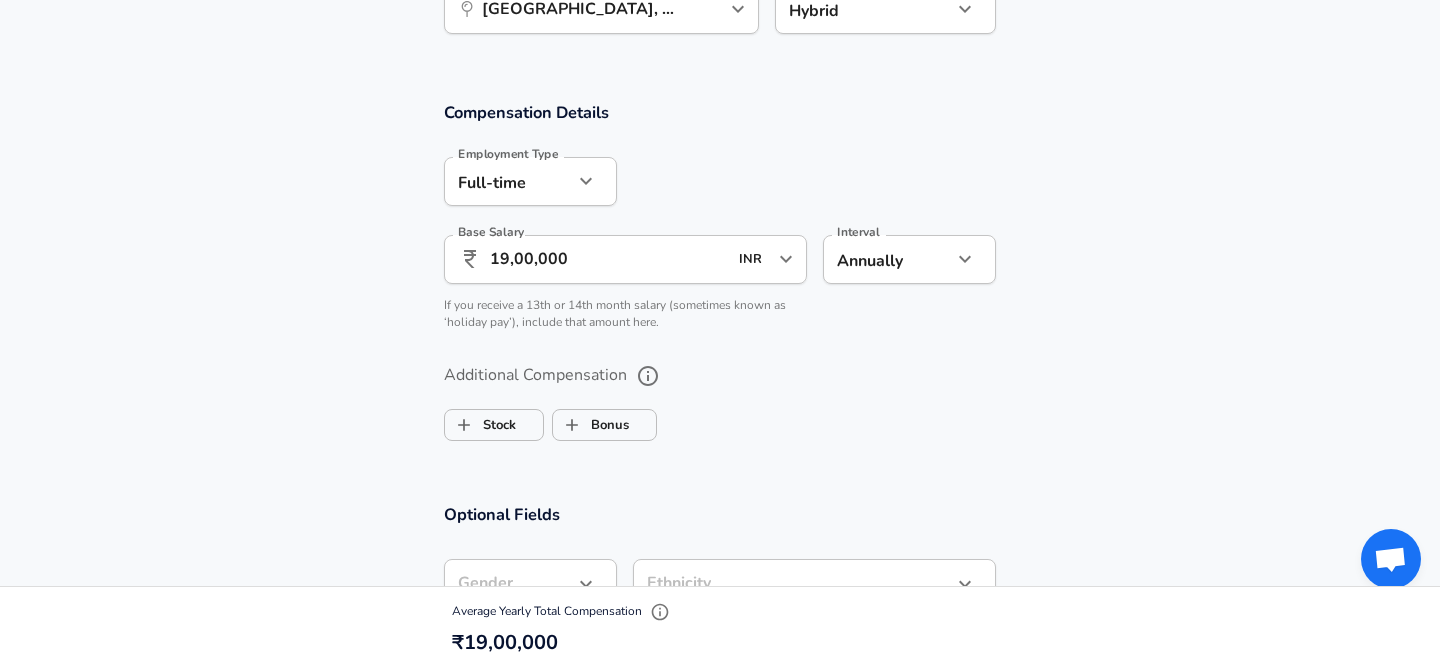 click on "Additional Compensation   Stock Bonus" at bounding box center [720, 396] 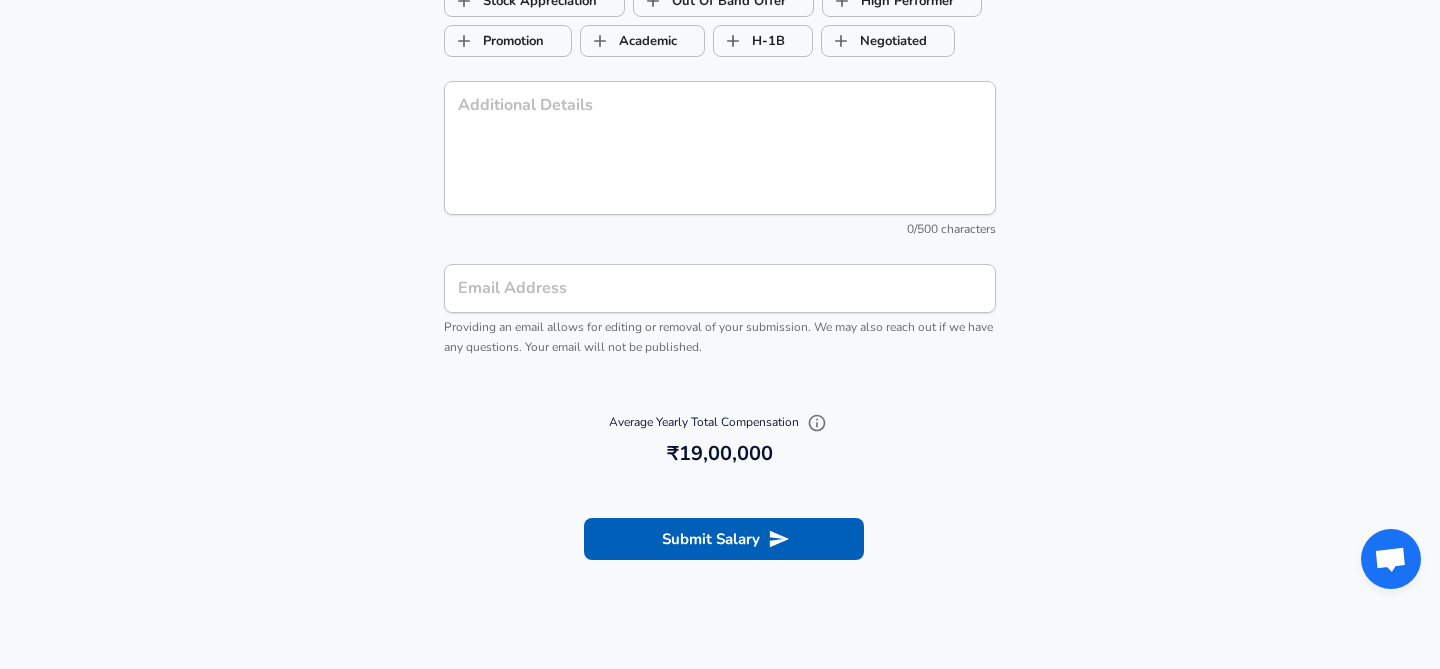 scroll, scrollTop: 2027, scrollLeft: 0, axis: vertical 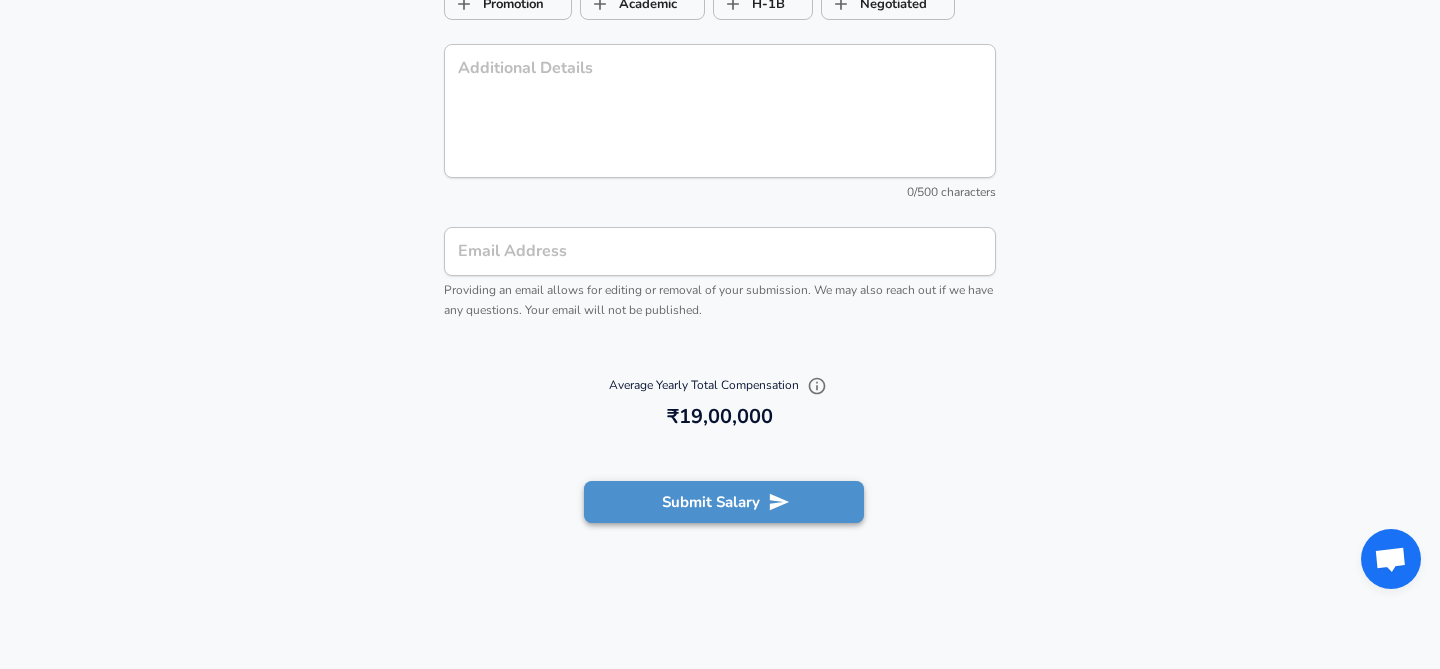 click on "Submit Salary" at bounding box center [724, 502] 